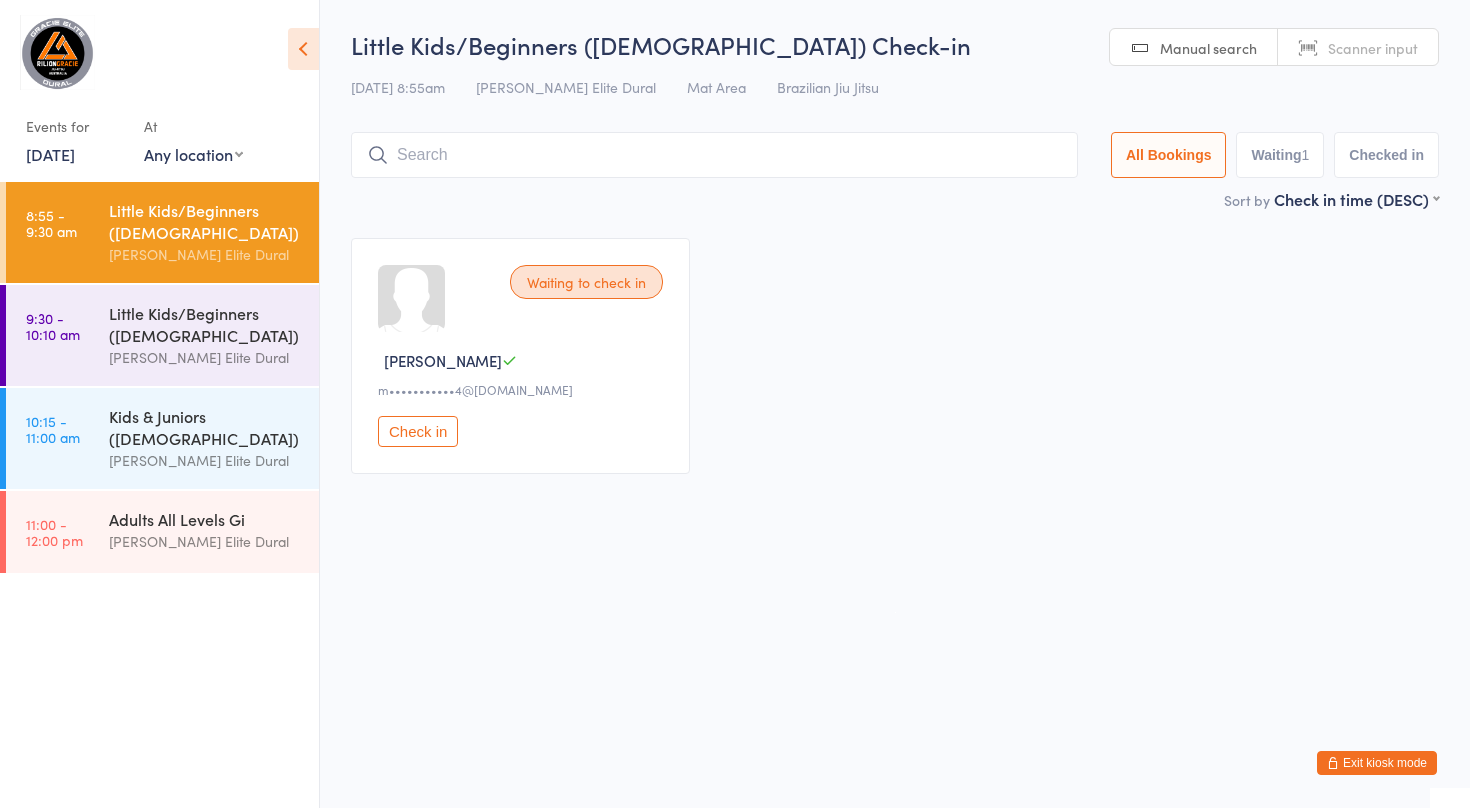 scroll, scrollTop: 0, scrollLeft: 0, axis: both 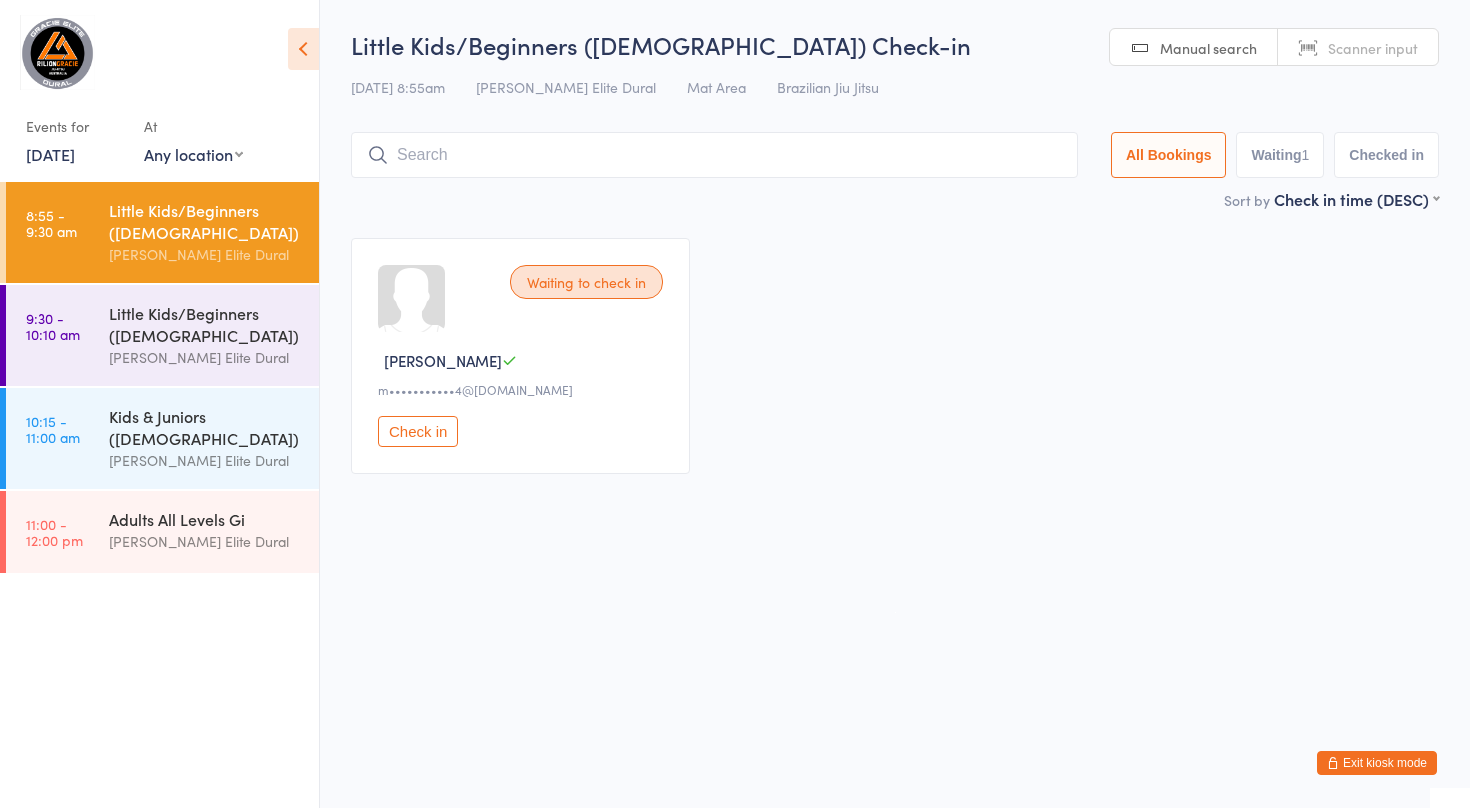 click on "[DATE]" at bounding box center (50, 154) 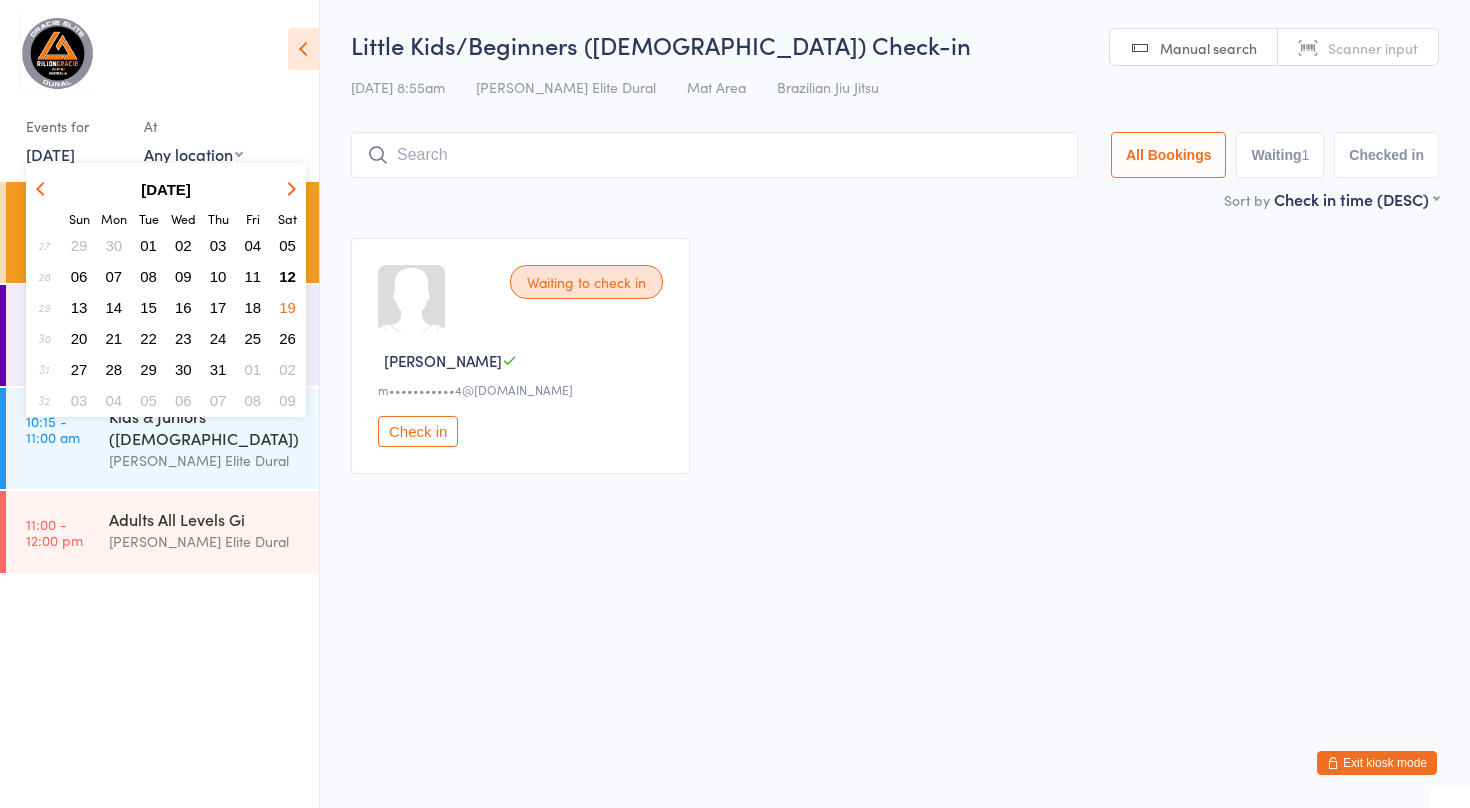 click on "14" at bounding box center (114, 307) 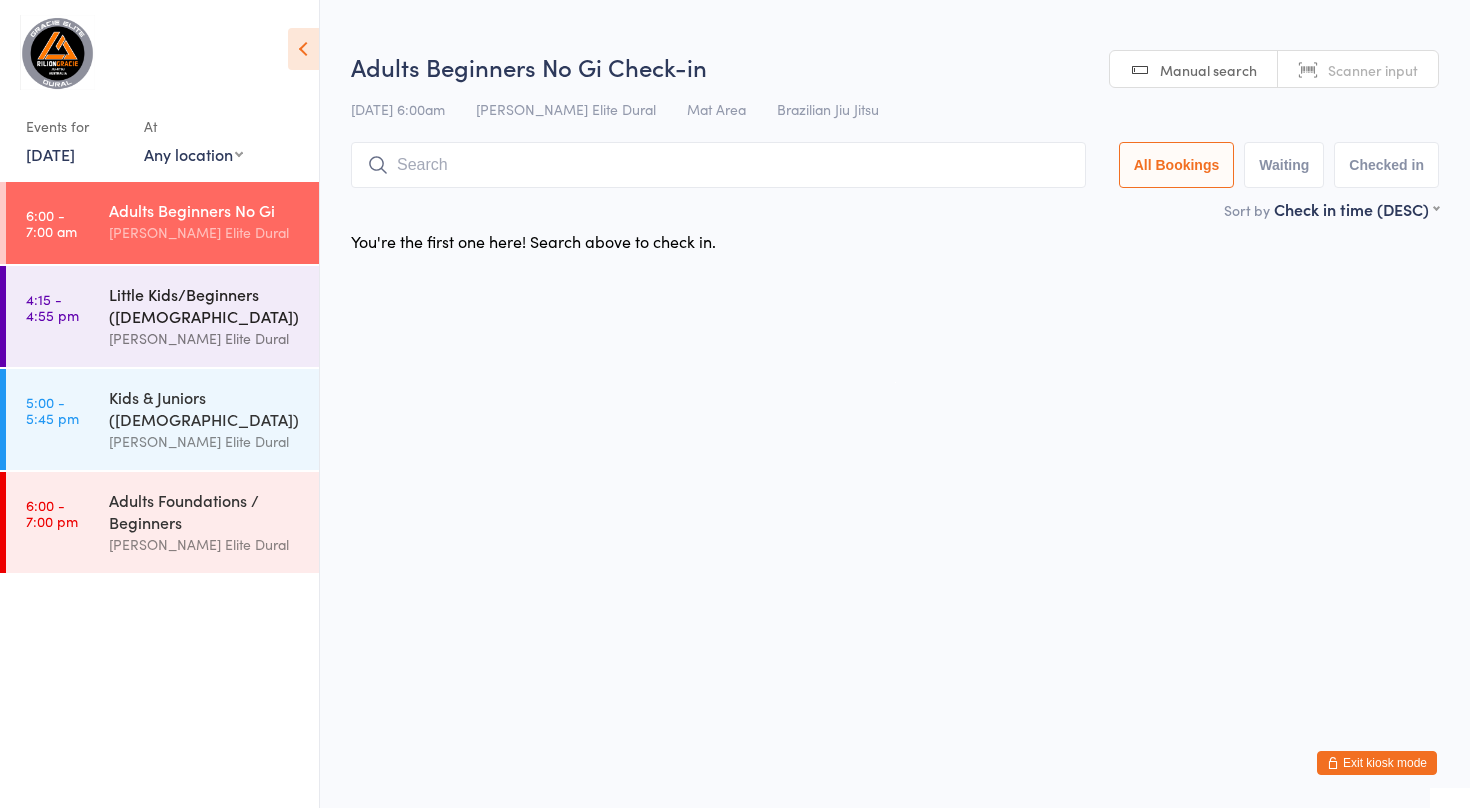 click on "Little Kids/Beginners ([DEMOGRAPHIC_DATA])" at bounding box center [205, 305] 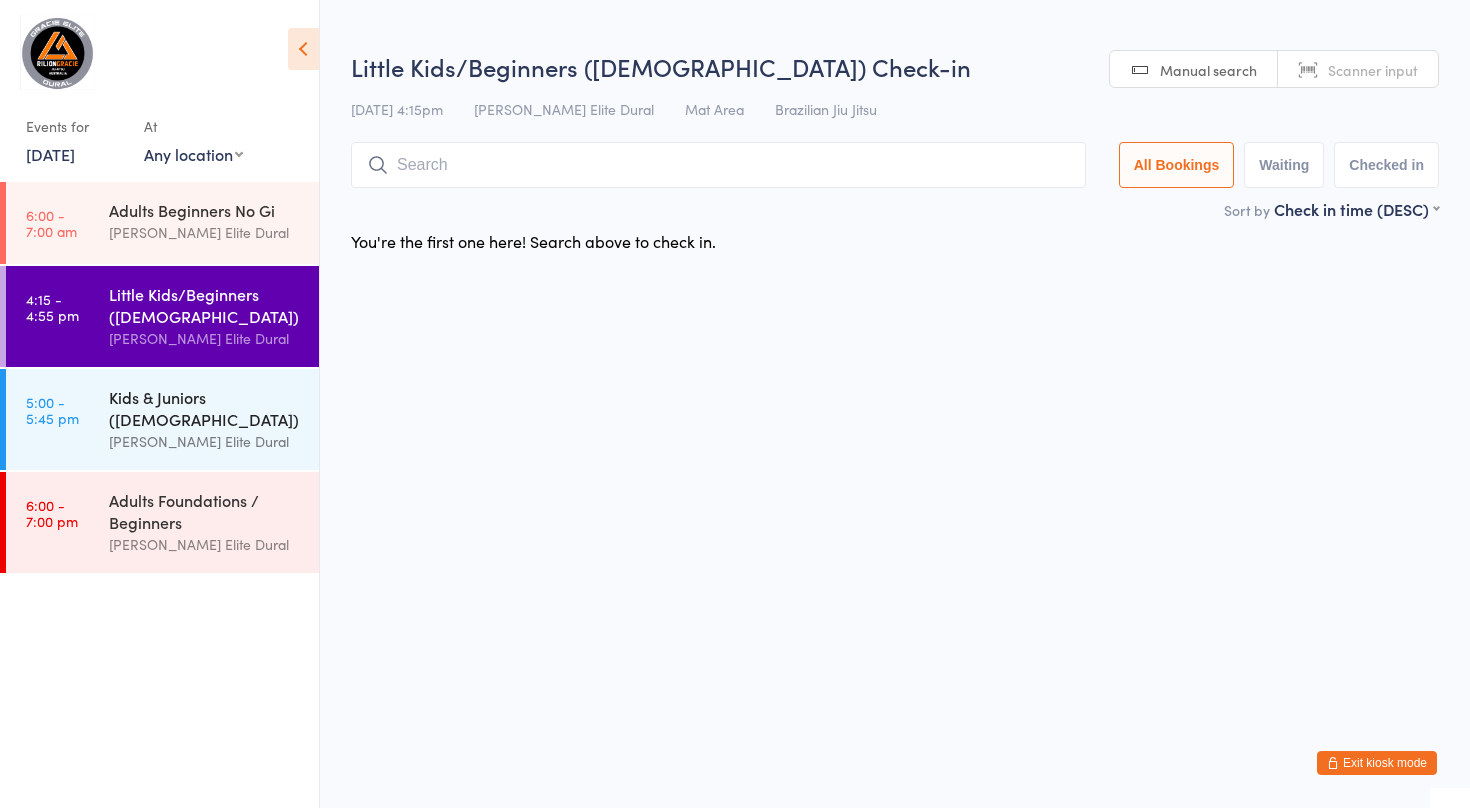 click on "Kids & Juniors ([DEMOGRAPHIC_DATA])" at bounding box center [205, 408] 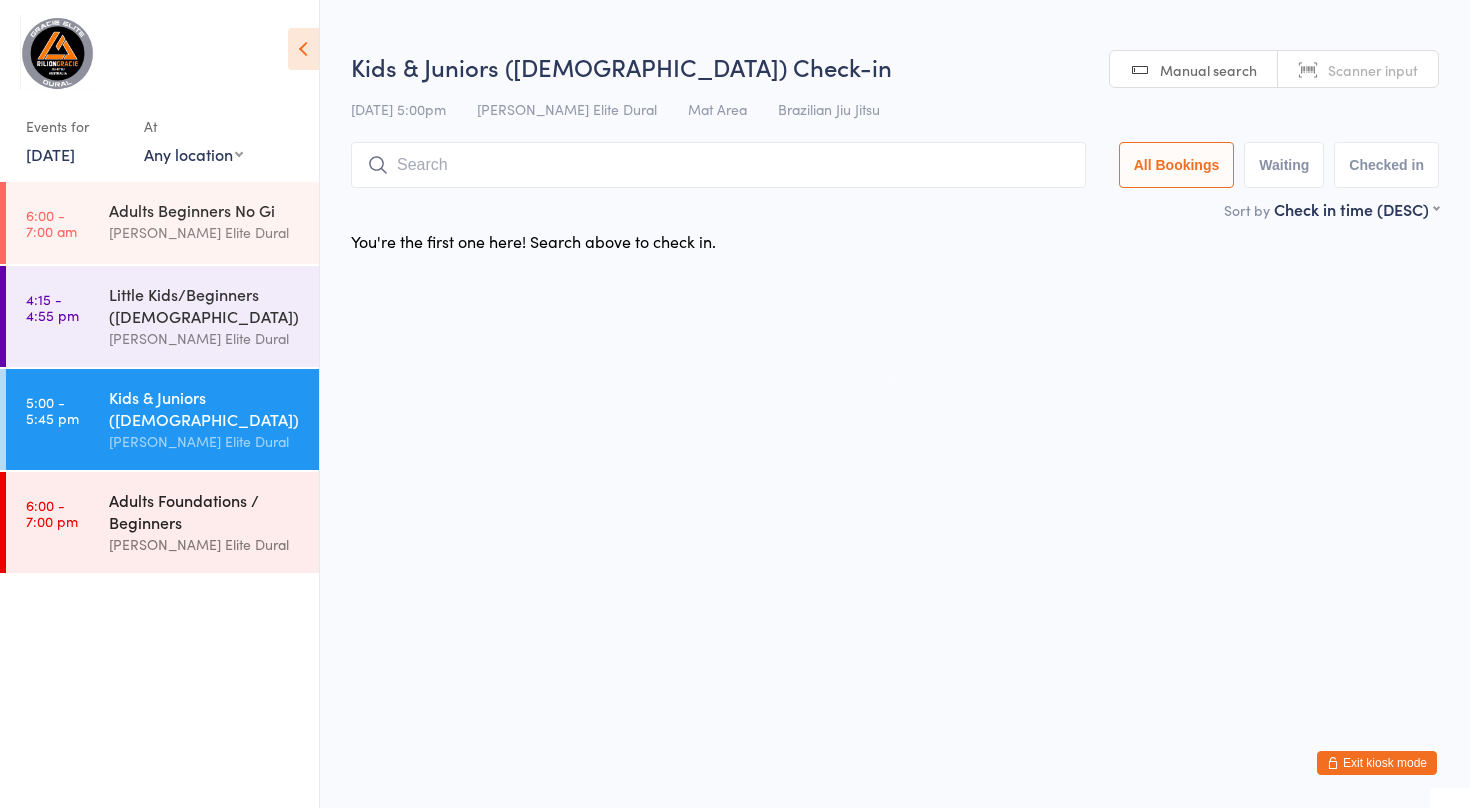click on "Adults Foundations / Beginners" at bounding box center (205, 511) 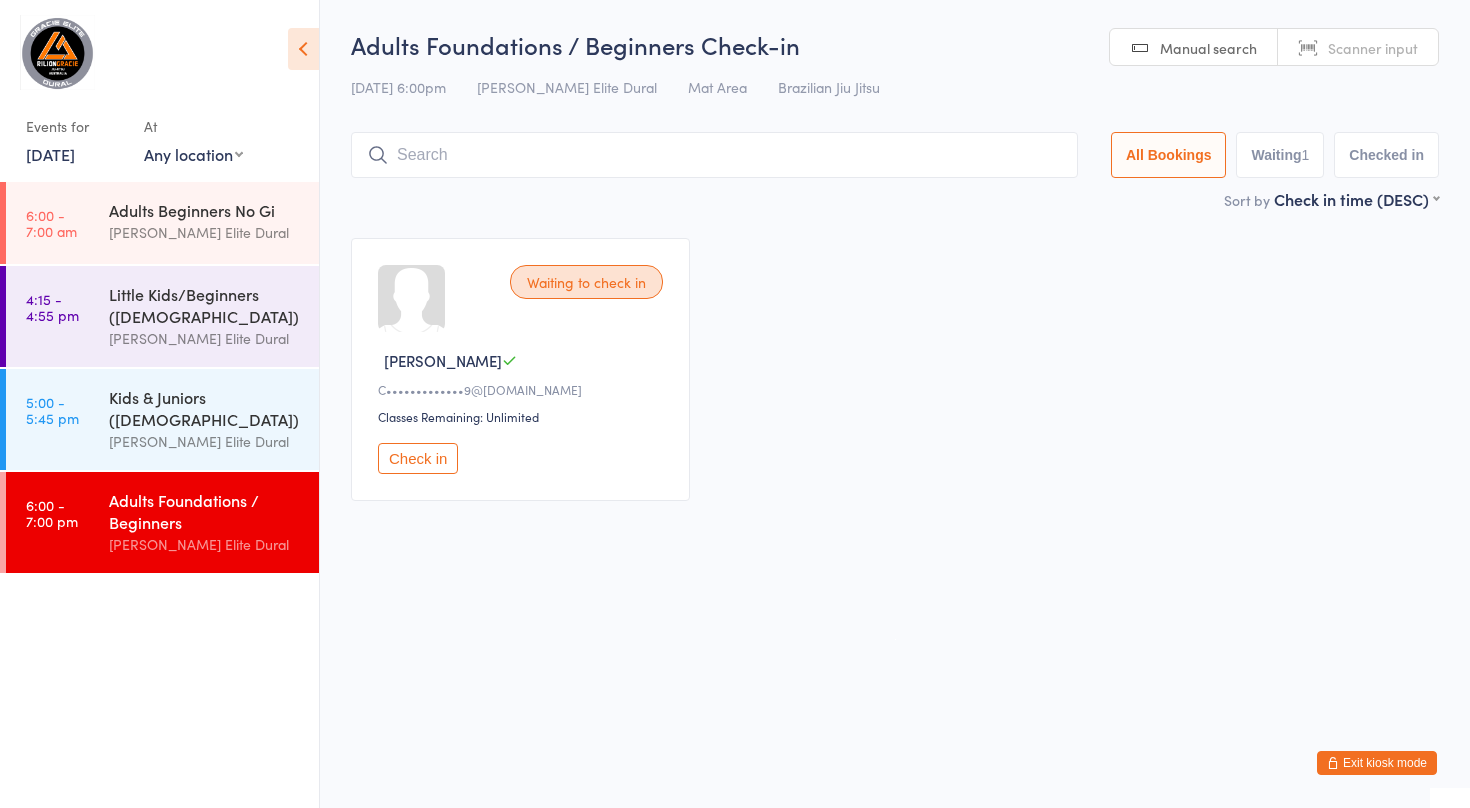 click on "[DATE]" at bounding box center [50, 154] 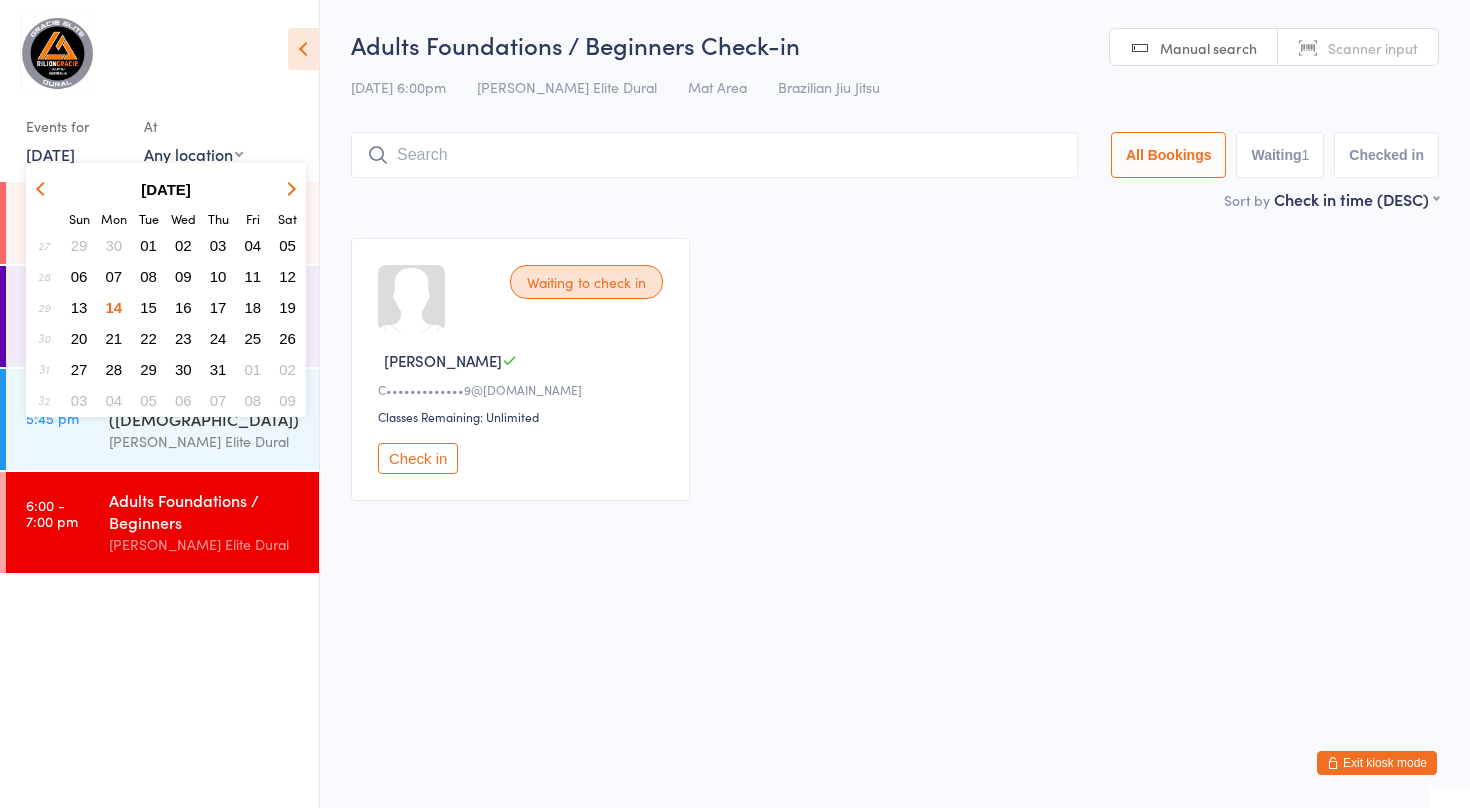 click on "15" at bounding box center (148, 307) 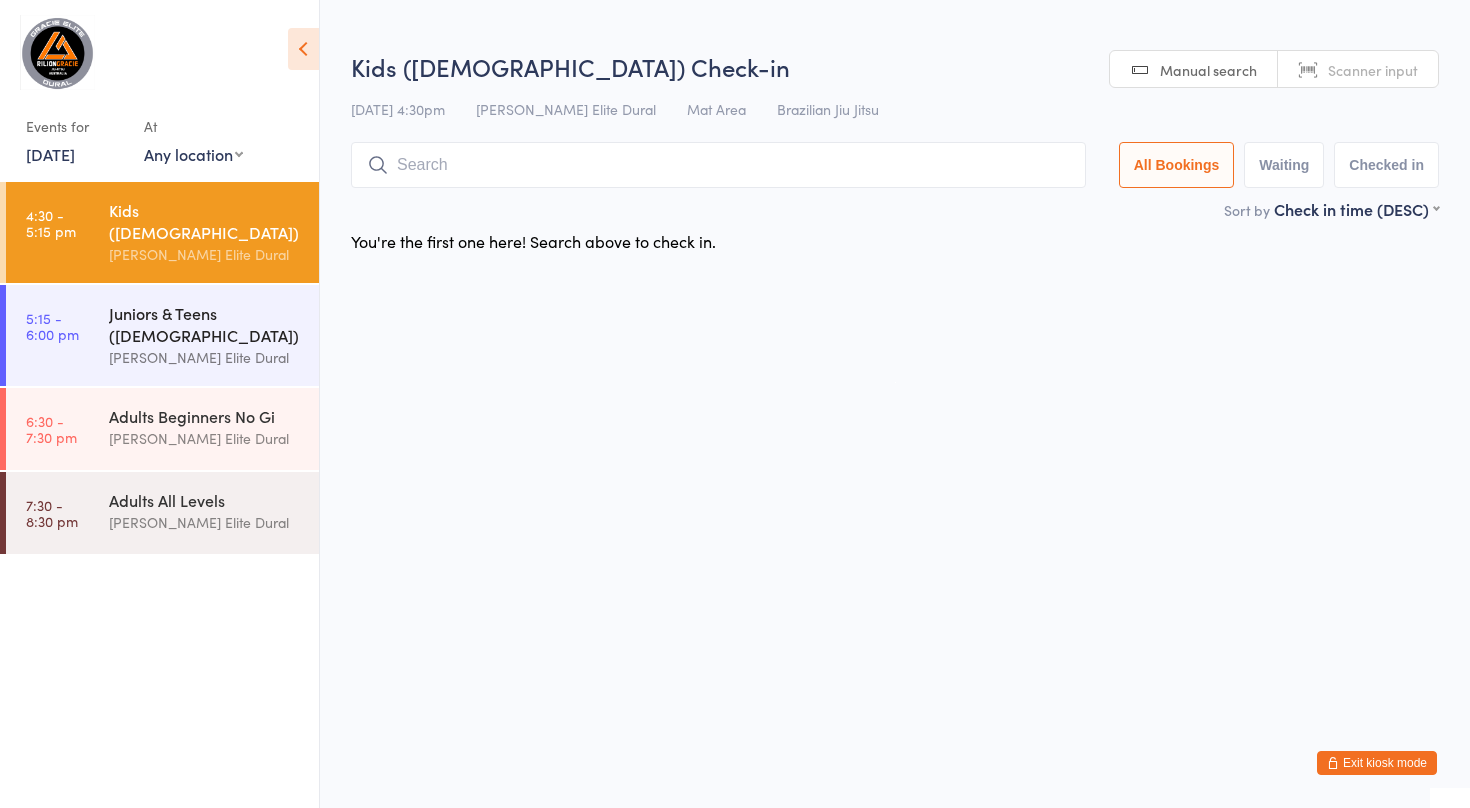 click on "Juniors & Teens ([DEMOGRAPHIC_DATA]) [PERSON_NAME] Elite Dural" at bounding box center (214, 335) 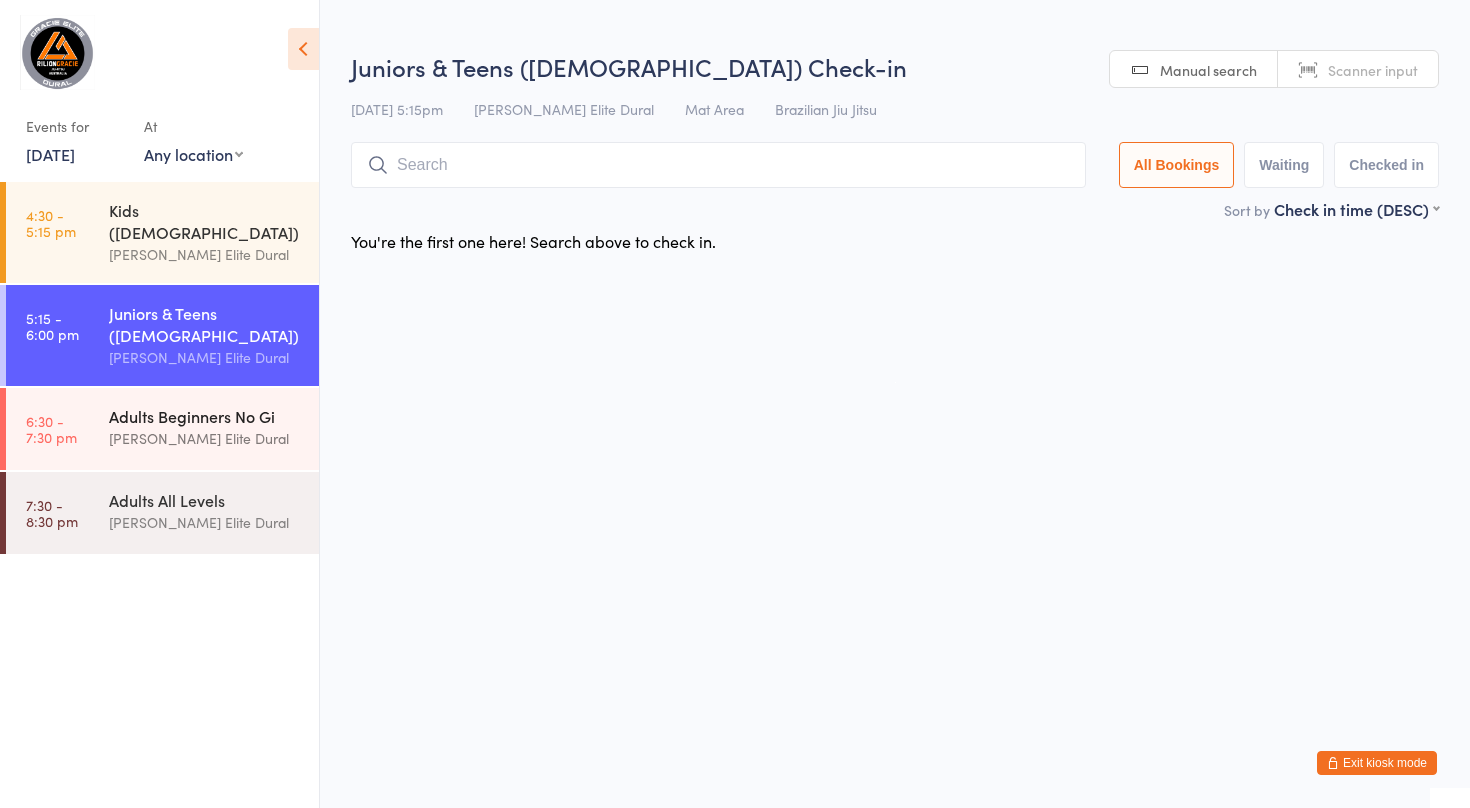 click on "6:30 - 7:30 pm Adults Beginners No Gi [PERSON_NAME] Elite Dural" at bounding box center (162, 429) 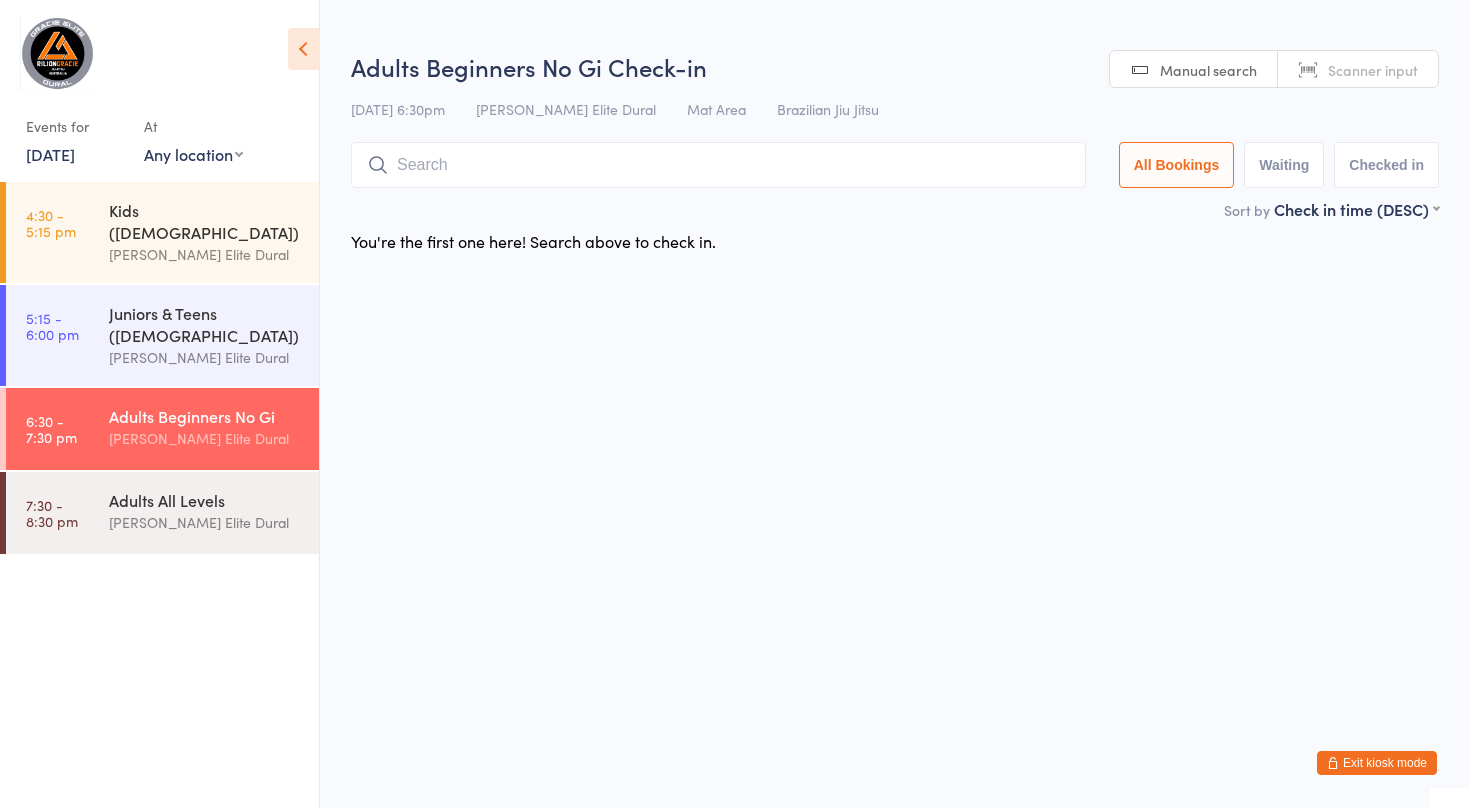 click on "[DATE]" at bounding box center [50, 154] 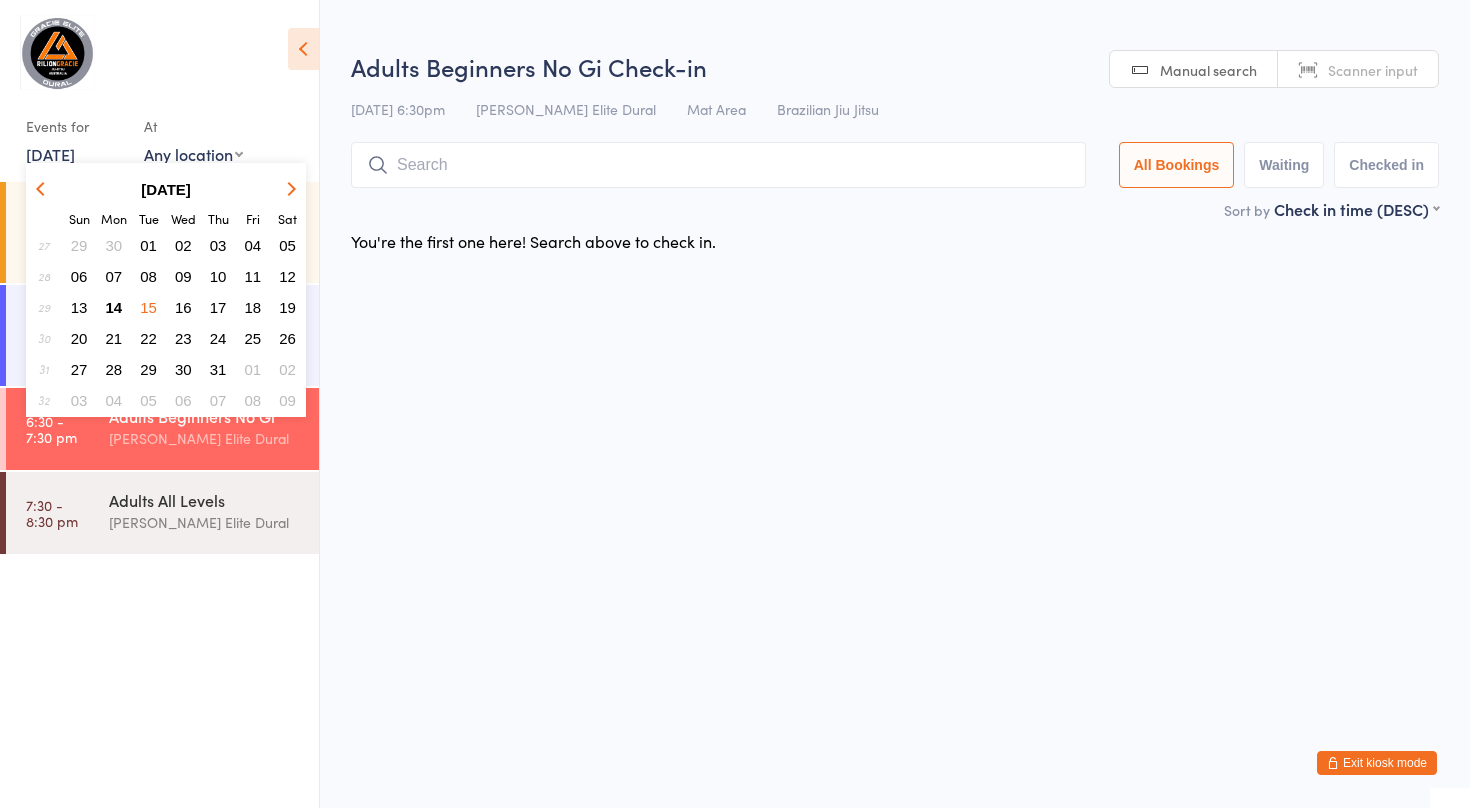 click on "16" at bounding box center [183, 307] 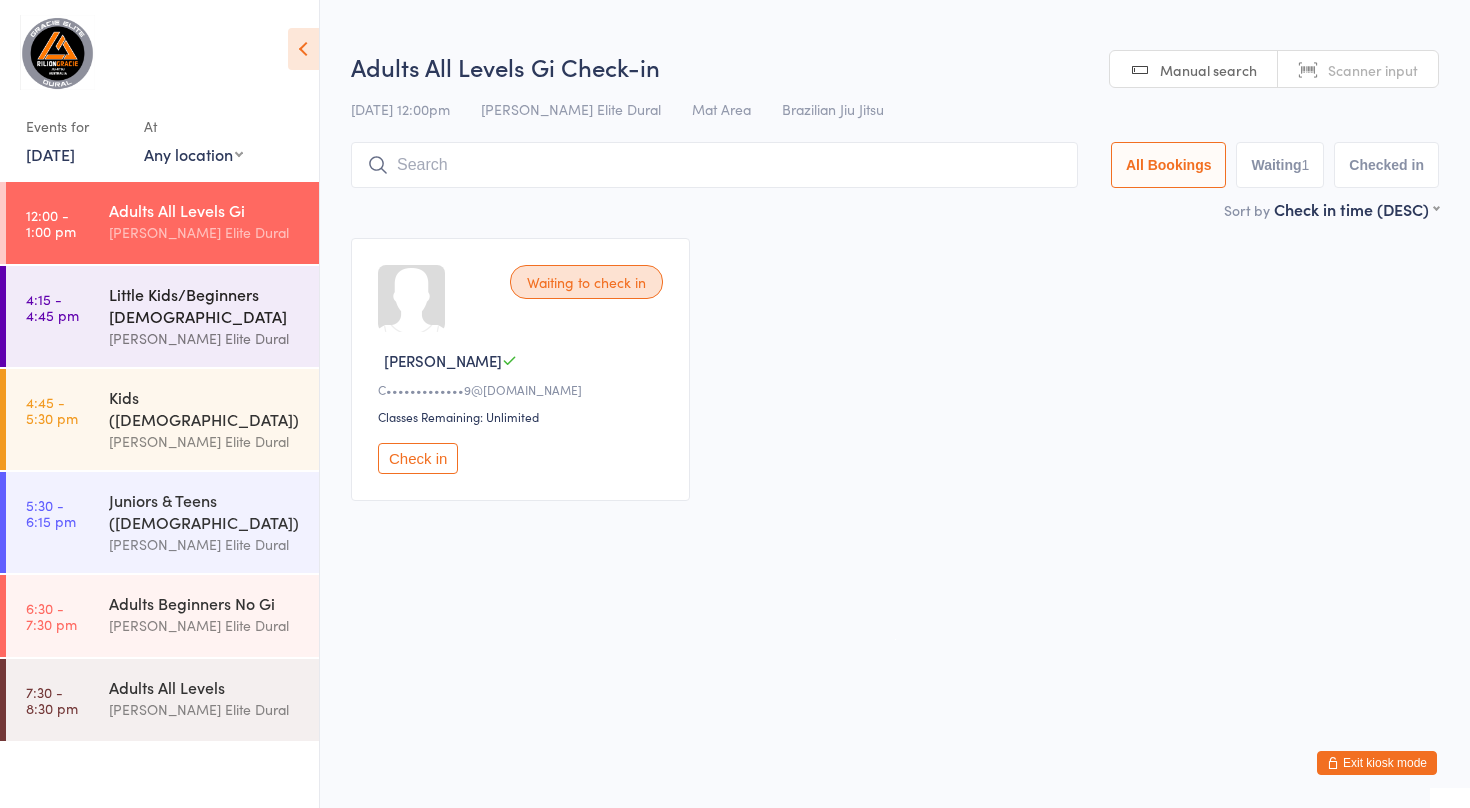 click on "Little Kids/Beginners [DEMOGRAPHIC_DATA]" at bounding box center (205, 305) 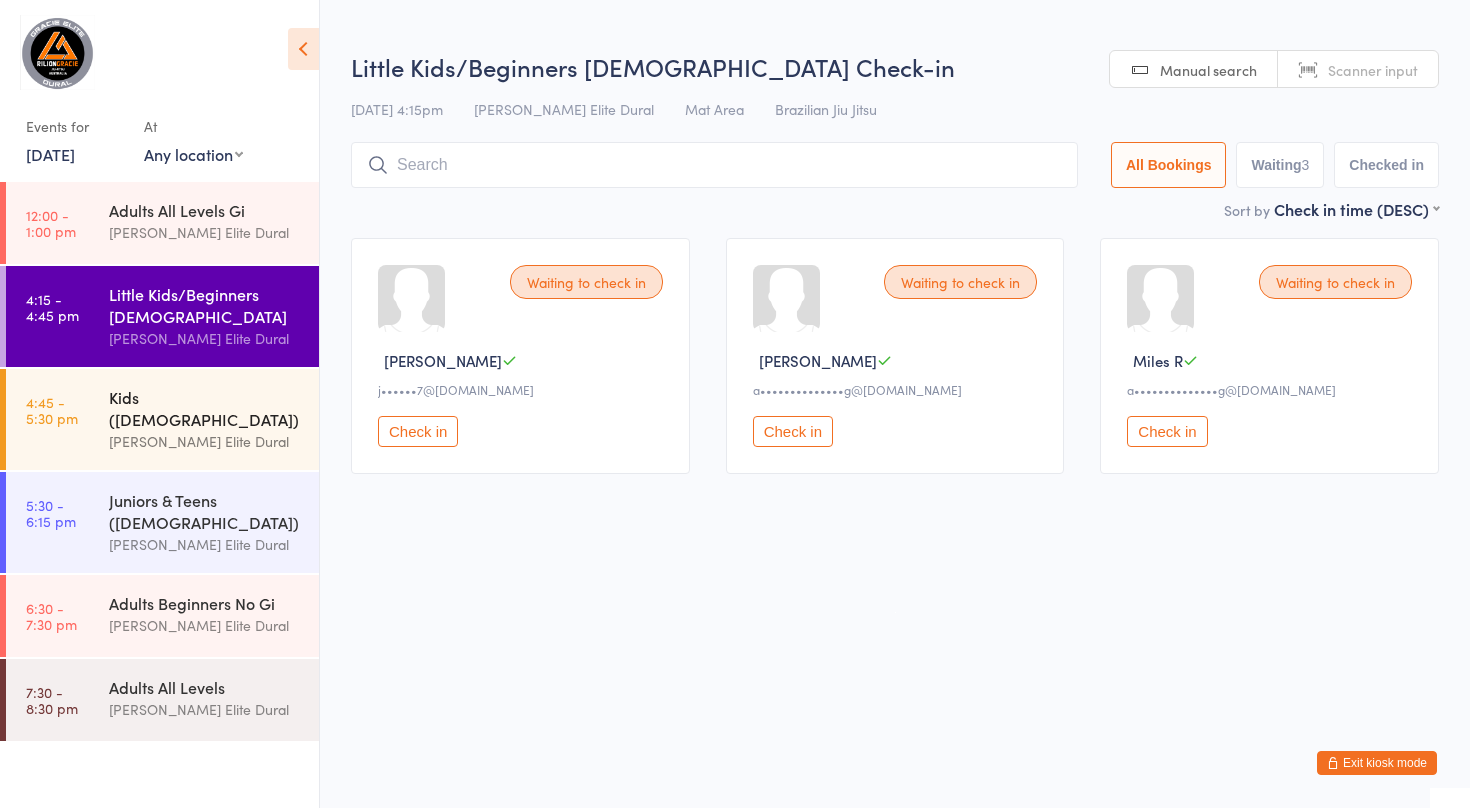 click on "4:45 - 5:30 pm Kids ([DEMOGRAPHIC_DATA]) [PERSON_NAME] Elite Dural" at bounding box center (162, 419) 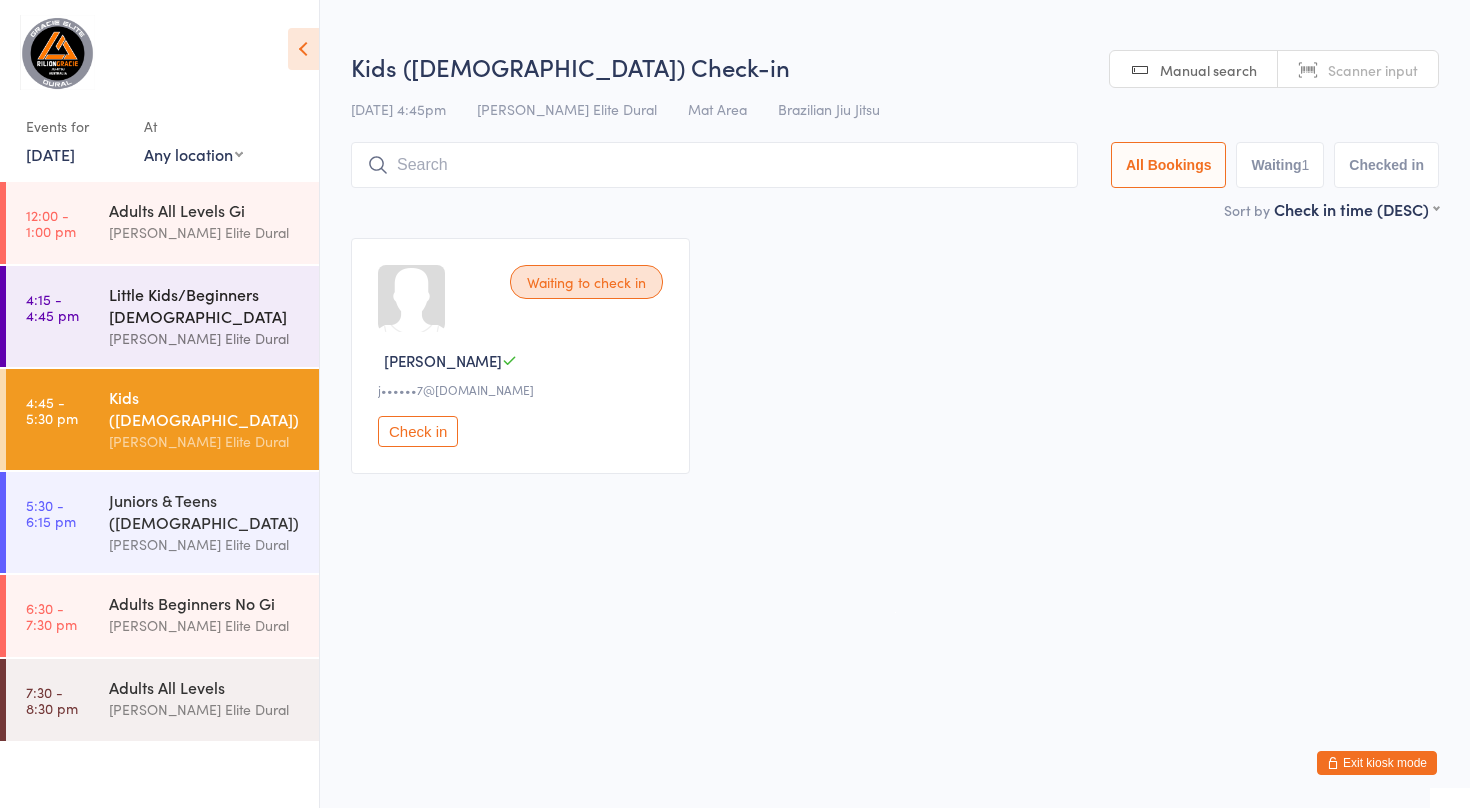 click on "4:15 - 4:45 pm Little Kids/Beginners [DEMOGRAPHIC_DATA] [PERSON_NAME] Elite Dural" at bounding box center (162, 316) 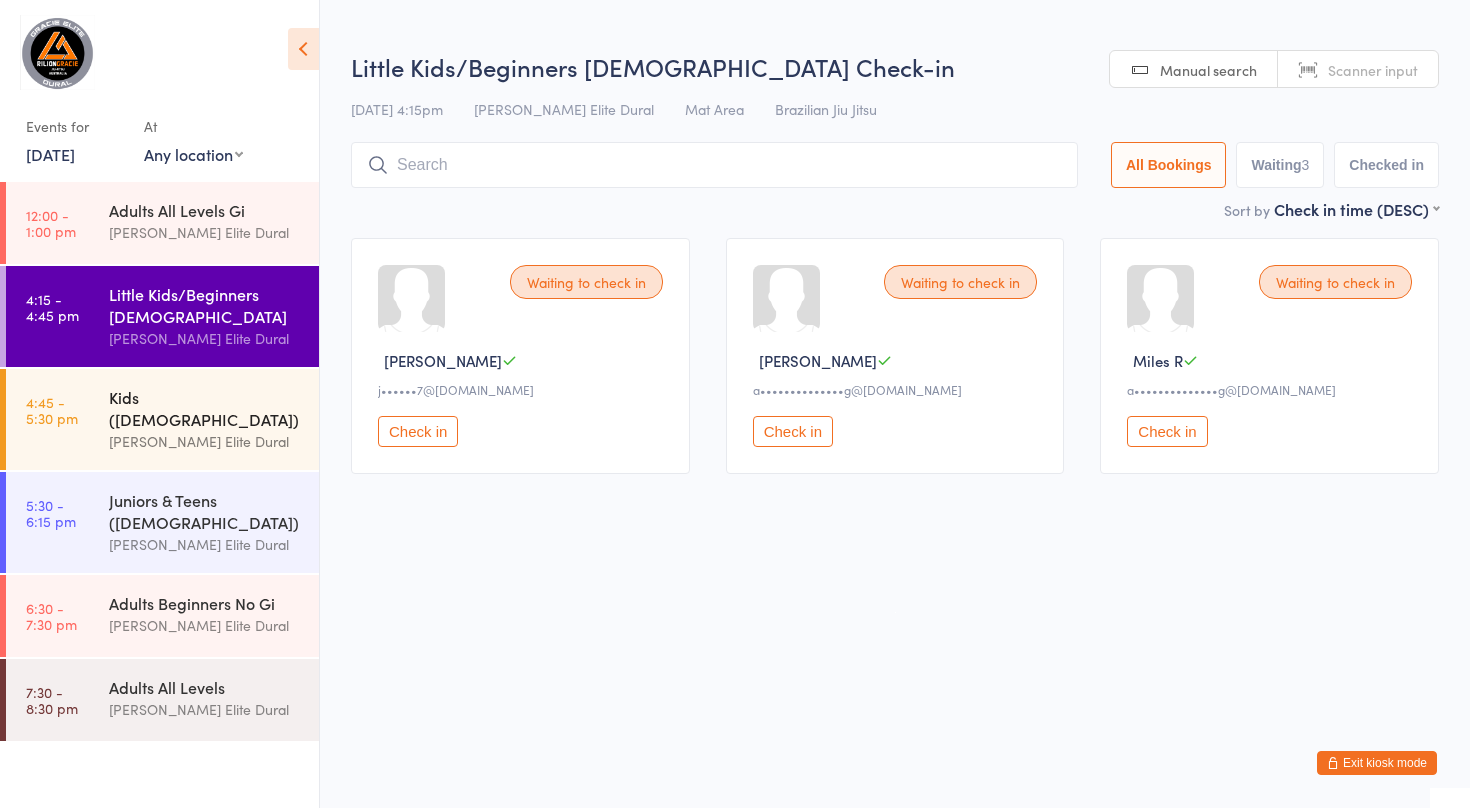 click on "Kids ([DEMOGRAPHIC_DATA])" at bounding box center [205, 408] 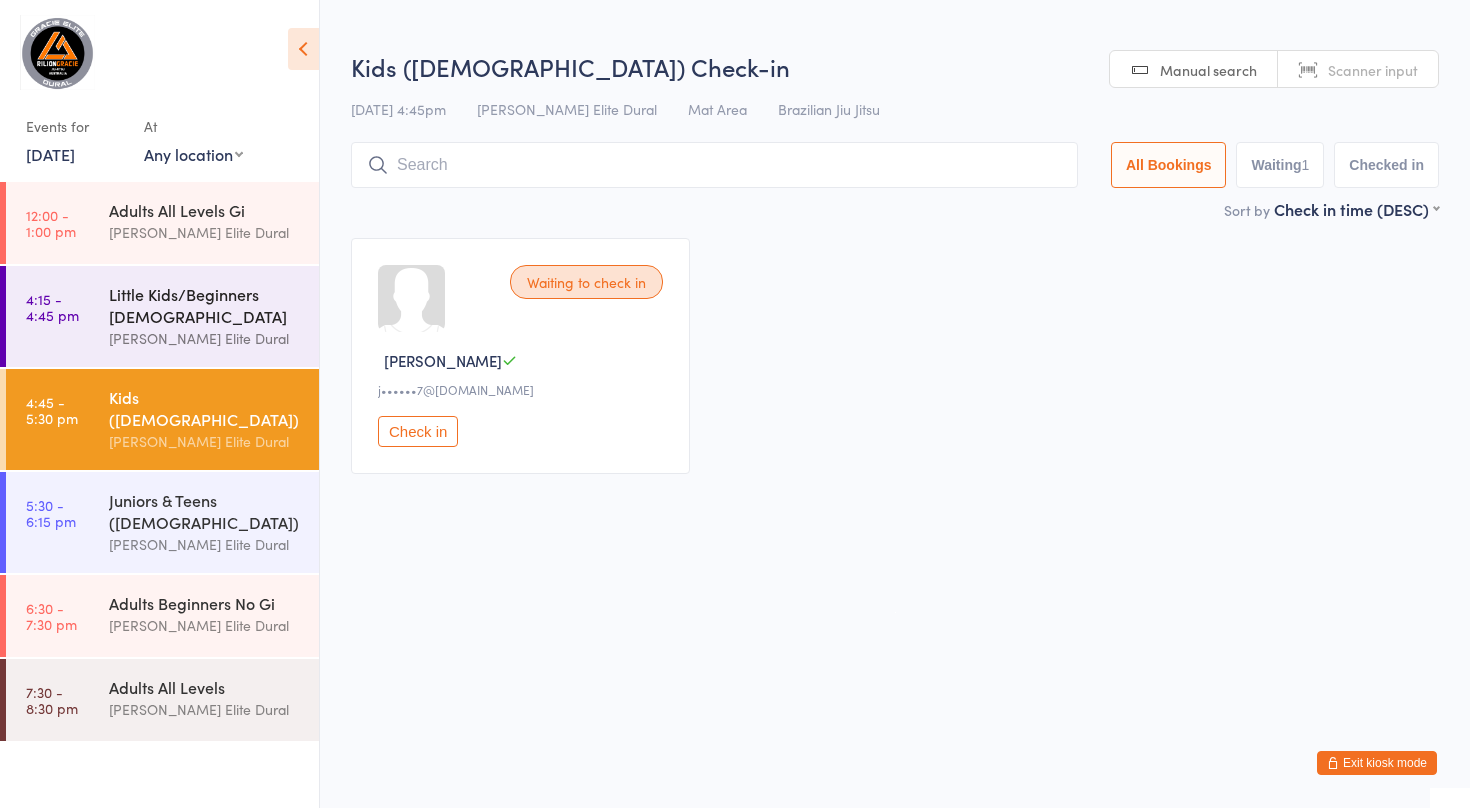 click on "Little Kids/Beginners [DEMOGRAPHIC_DATA]" at bounding box center [205, 305] 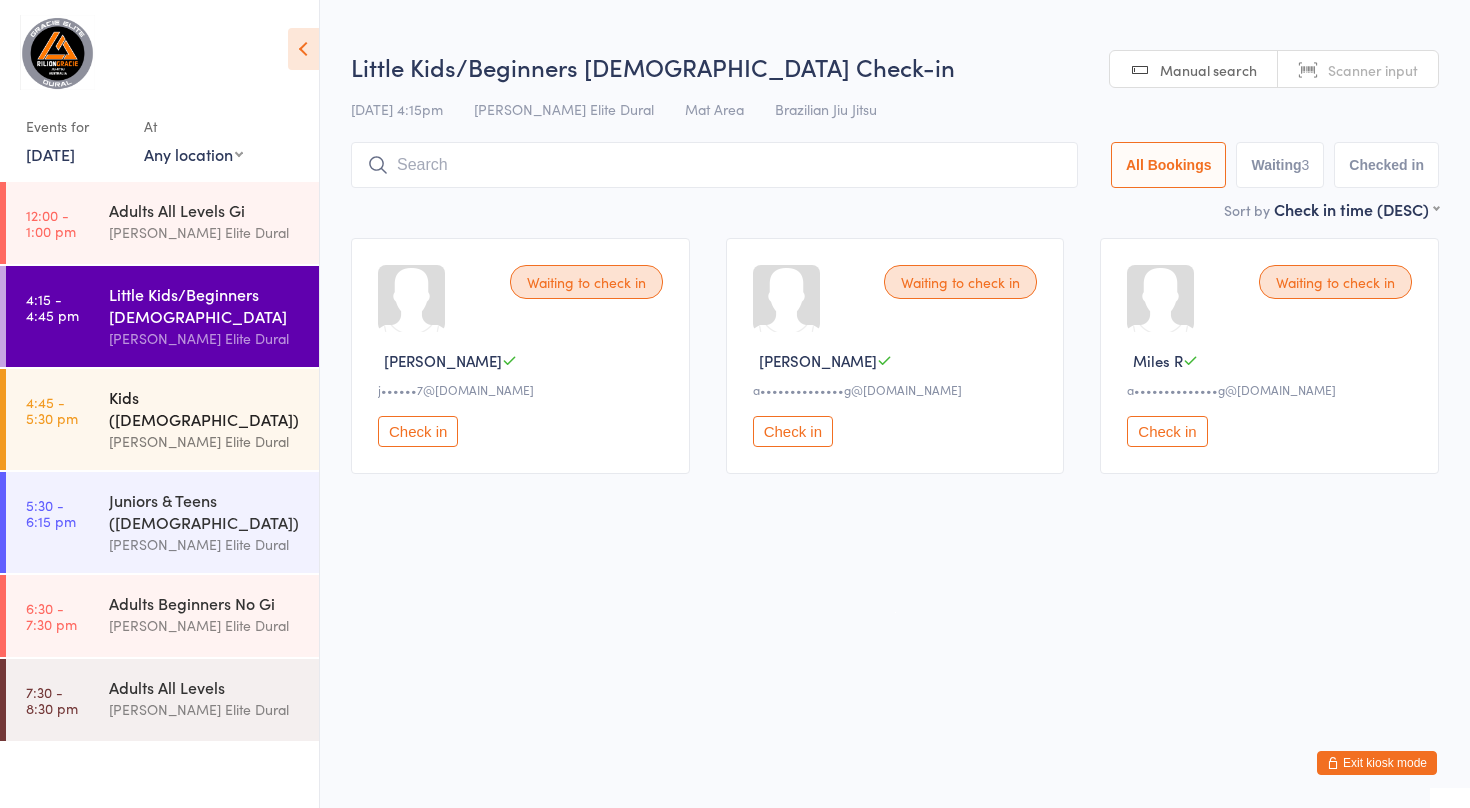 click on "Kids ([DEMOGRAPHIC_DATA])" at bounding box center [205, 408] 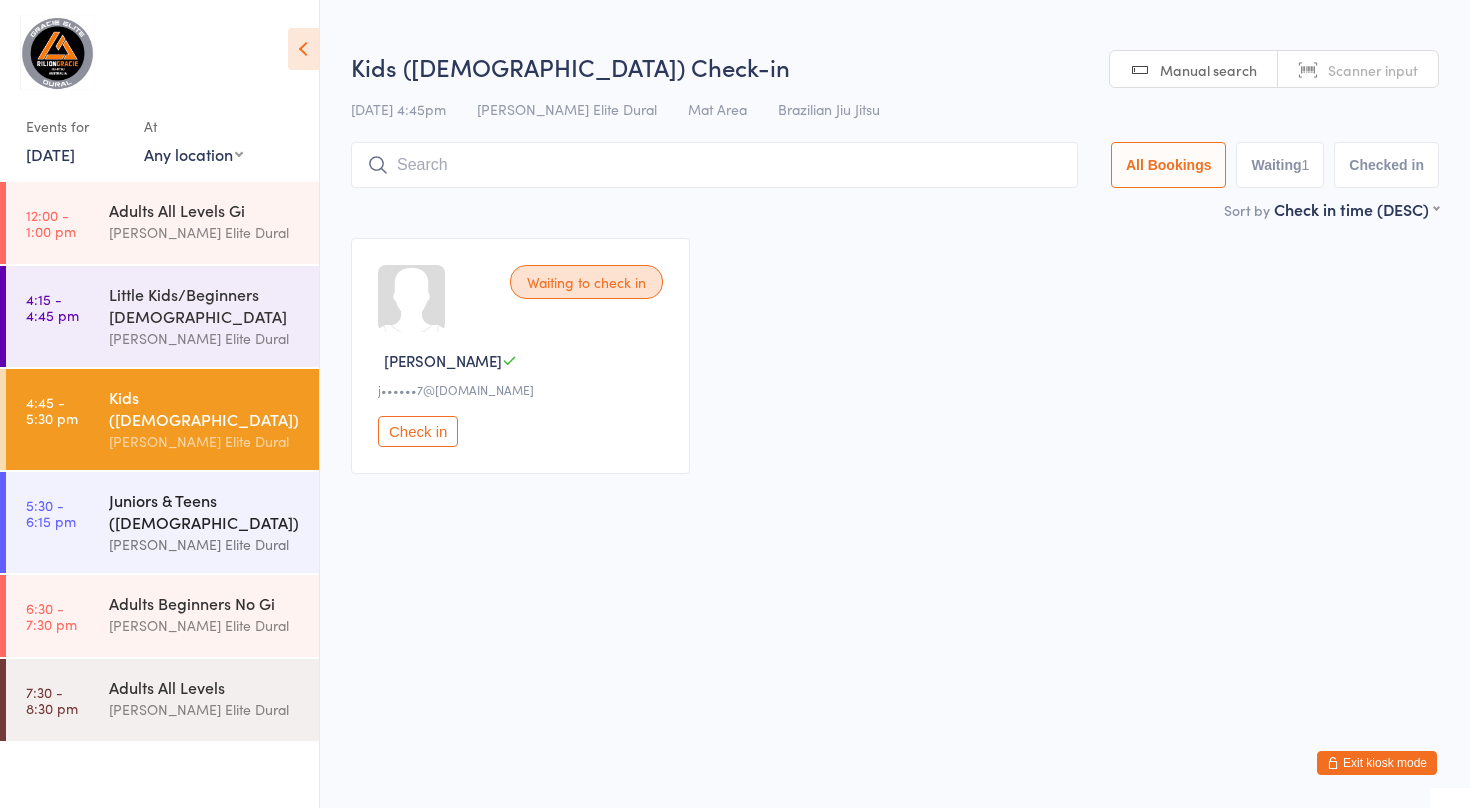click on "Juniors & Teens ([DEMOGRAPHIC_DATA])" at bounding box center (205, 511) 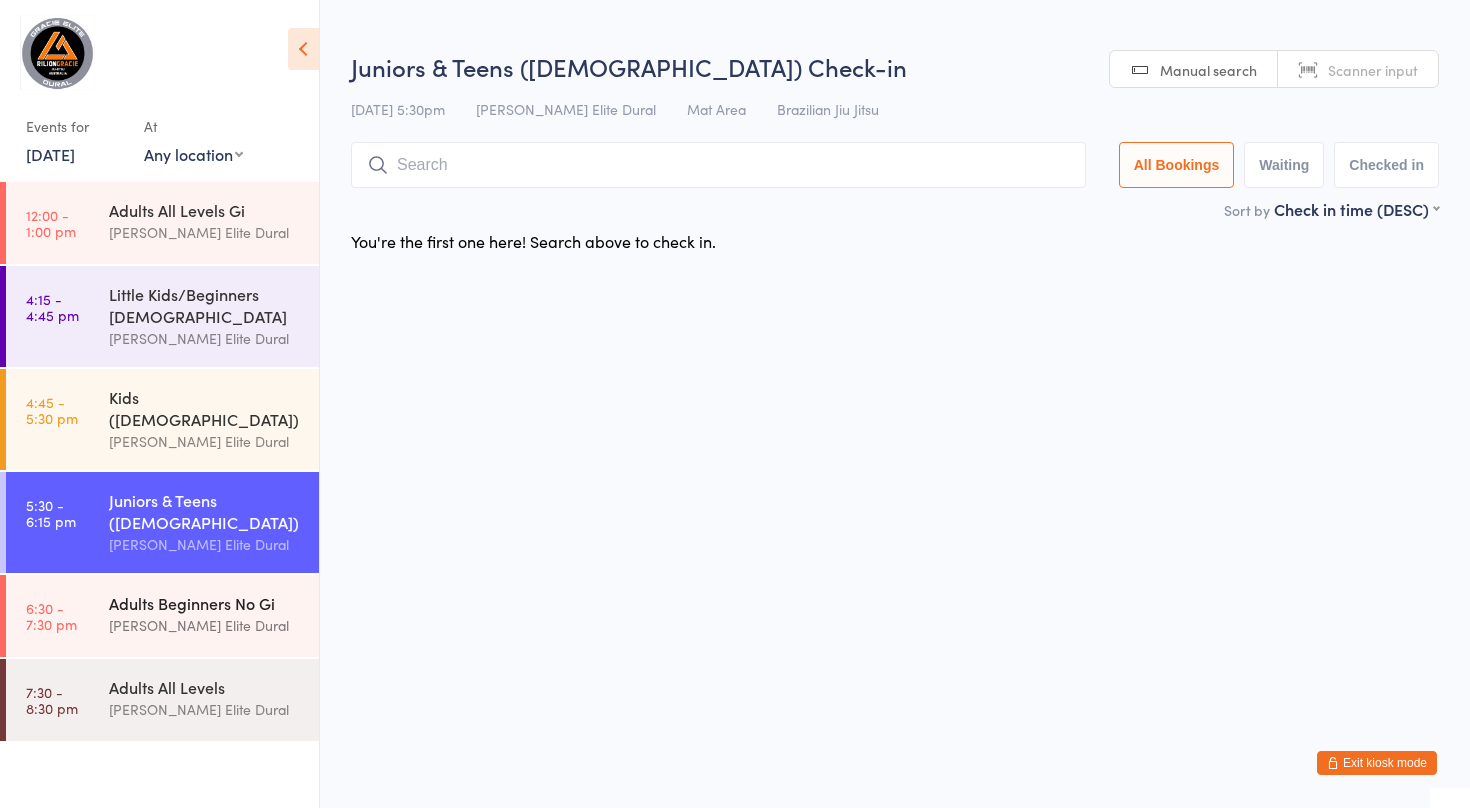 click on "Adults Beginners No Gi [PERSON_NAME] Elite Dural" at bounding box center [214, 614] 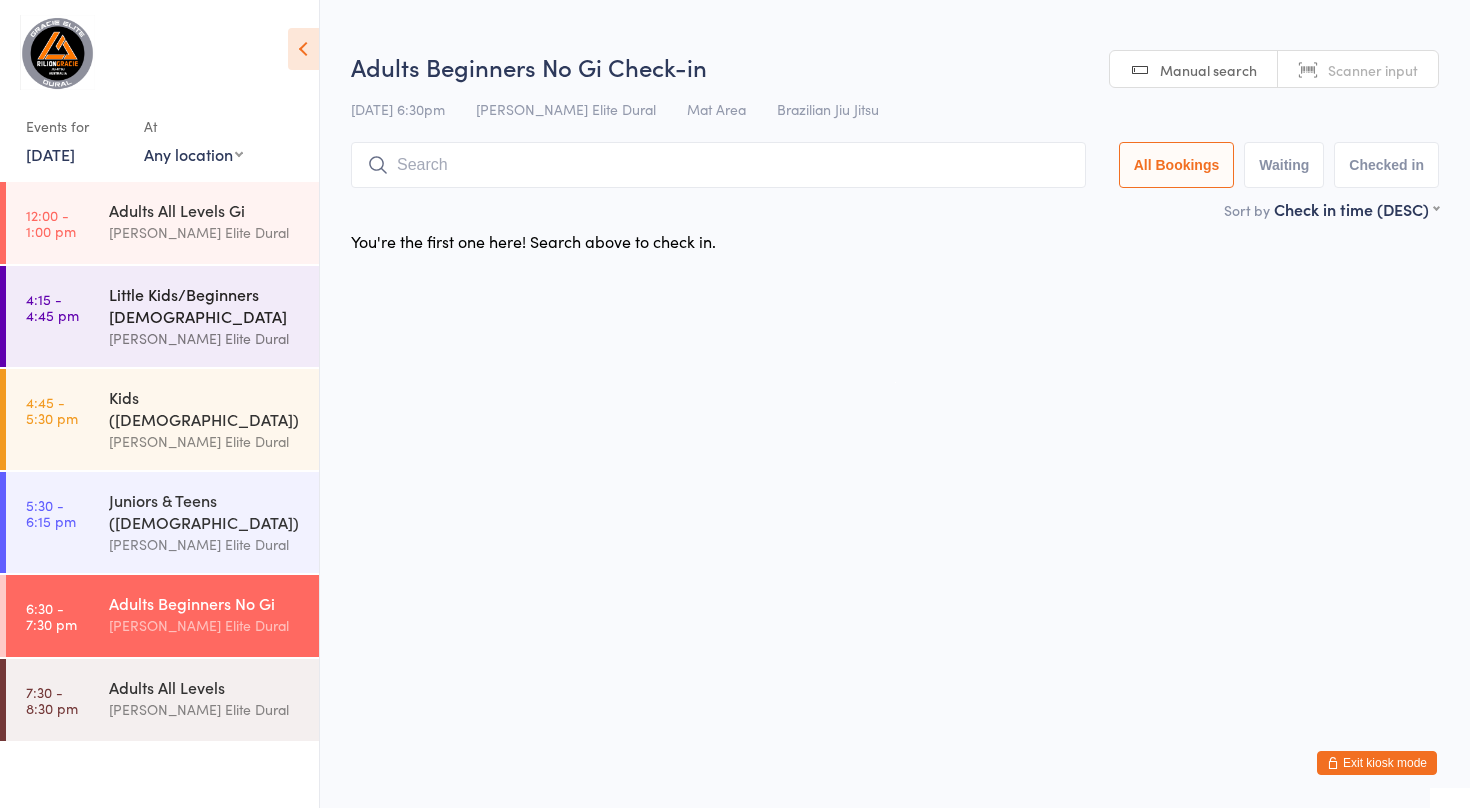 click on "[PERSON_NAME] Elite Dural" at bounding box center [205, 338] 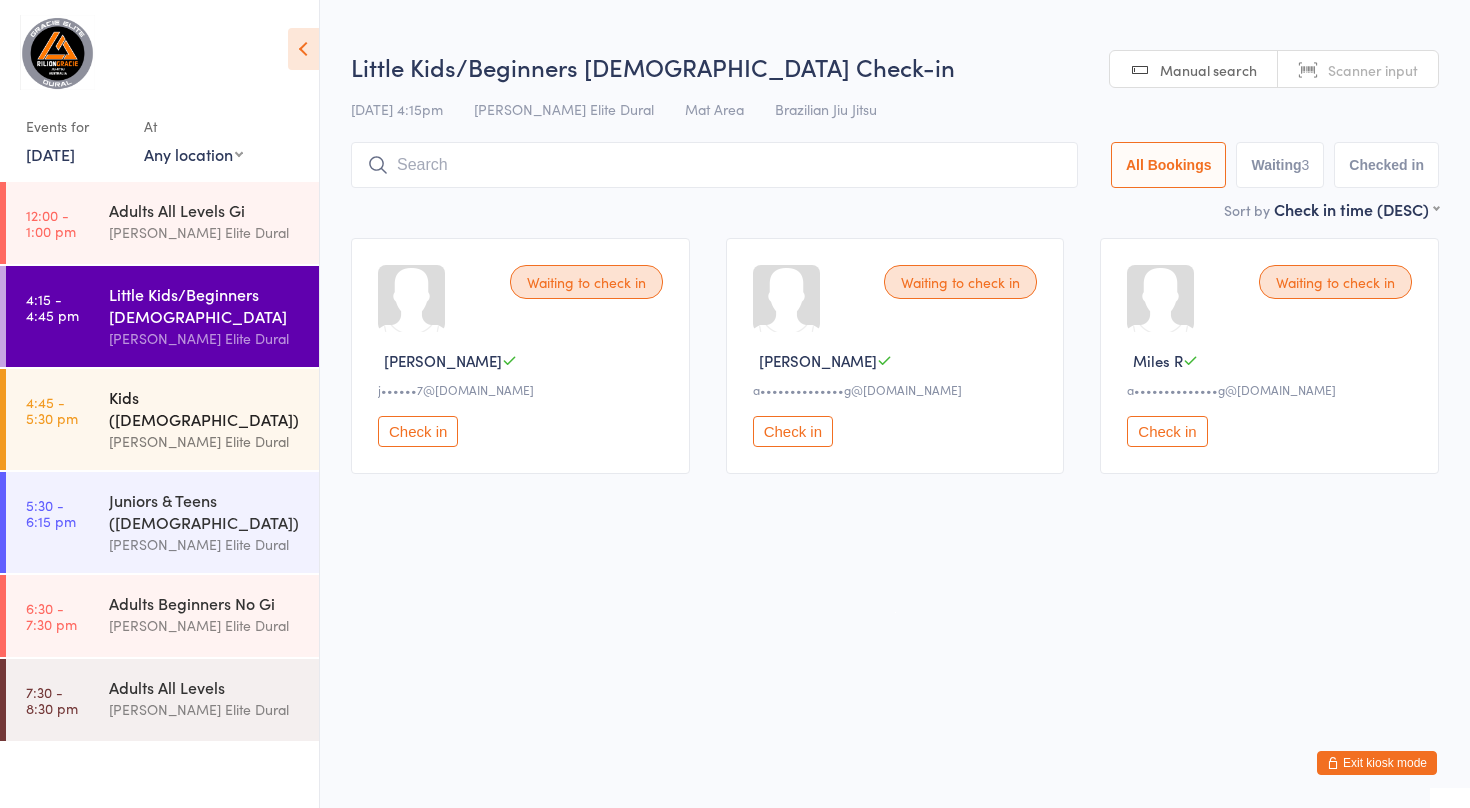 click on "[PERSON_NAME] Elite Dural" at bounding box center (205, 441) 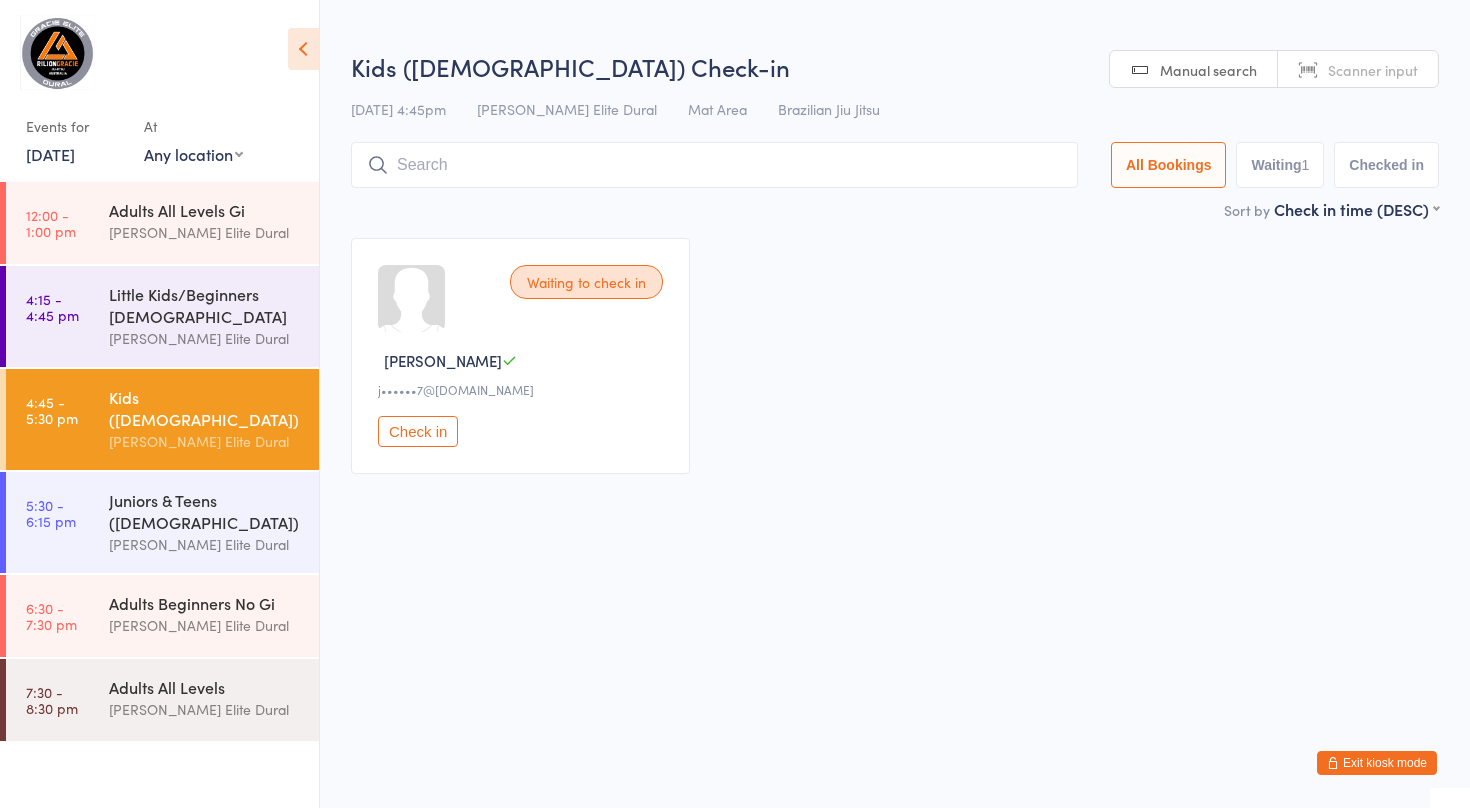 click on "[DATE]" at bounding box center (50, 154) 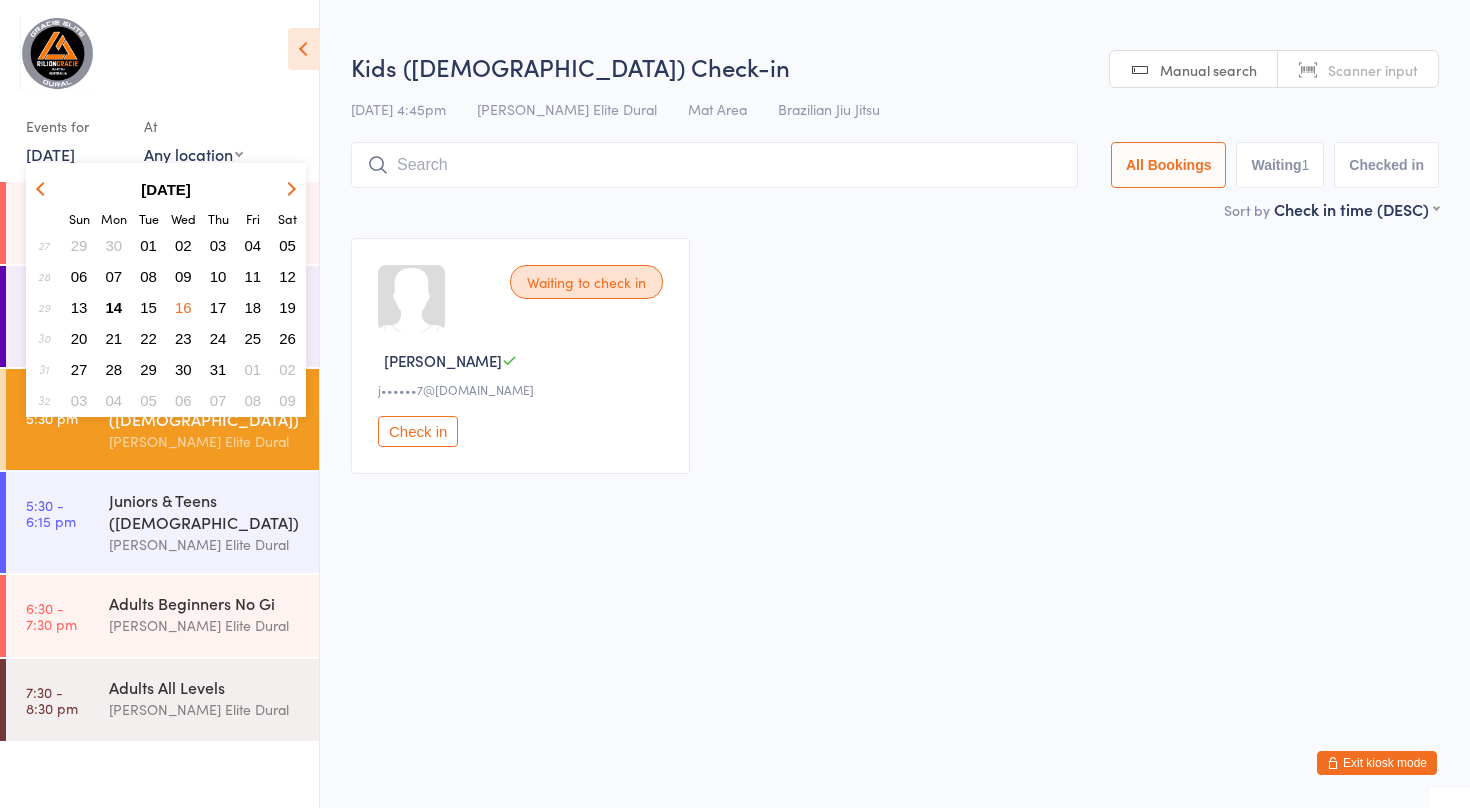 click on "17" at bounding box center [218, 307] 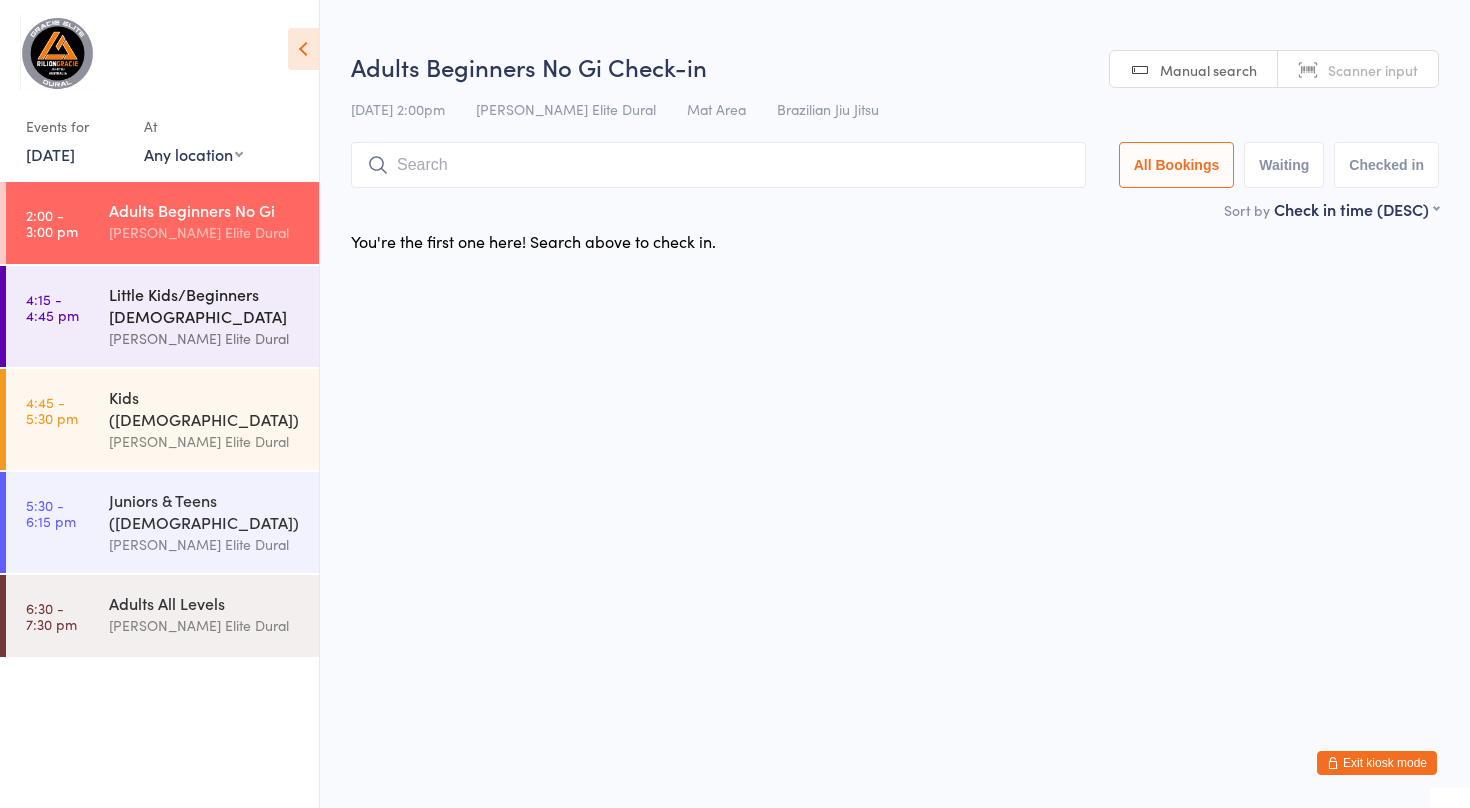 click on "[PERSON_NAME] Elite Dural" at bounding box center (205, 338) 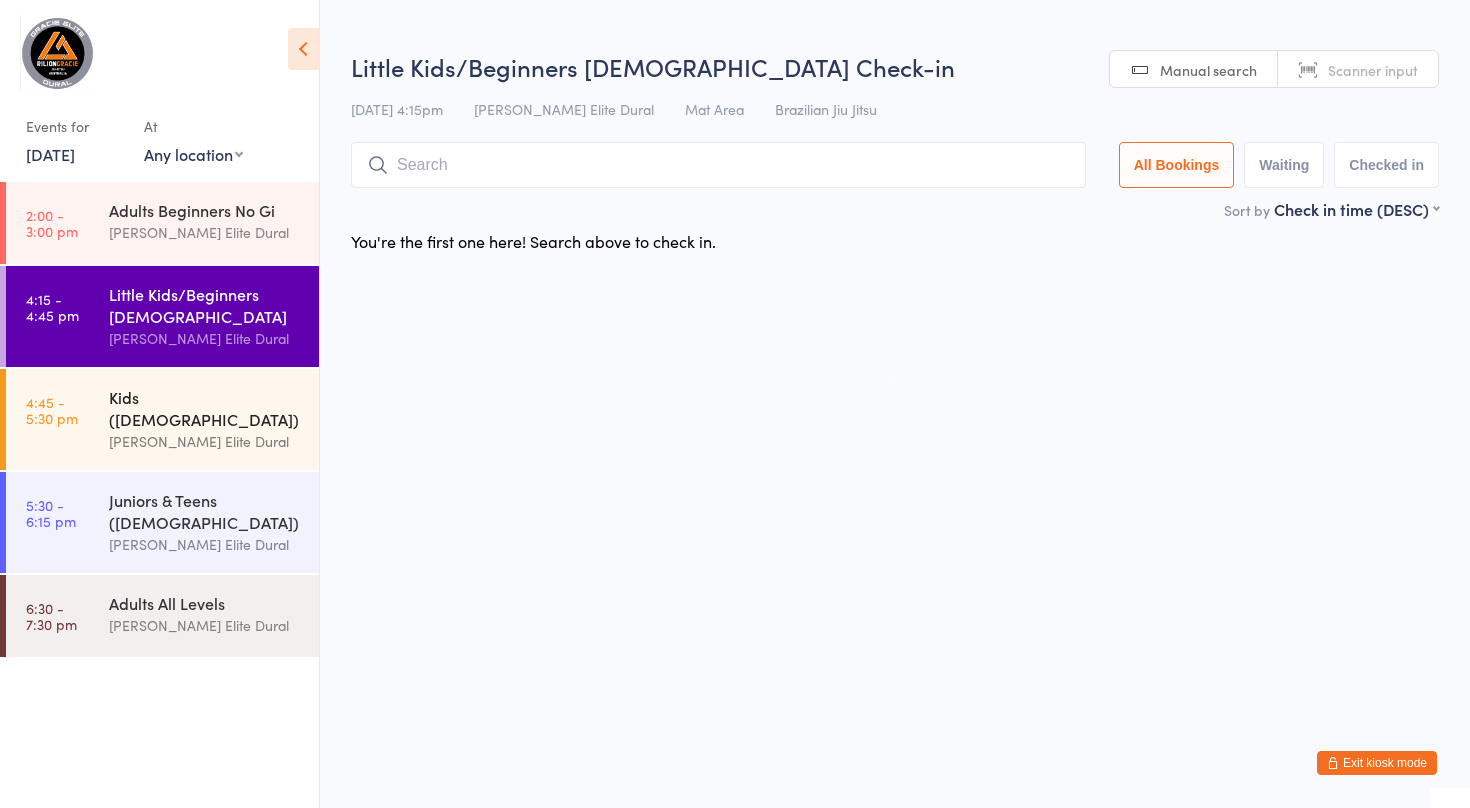 click on "[PERSON_NAME] Elite Dural" at bounding box center (205, 441) 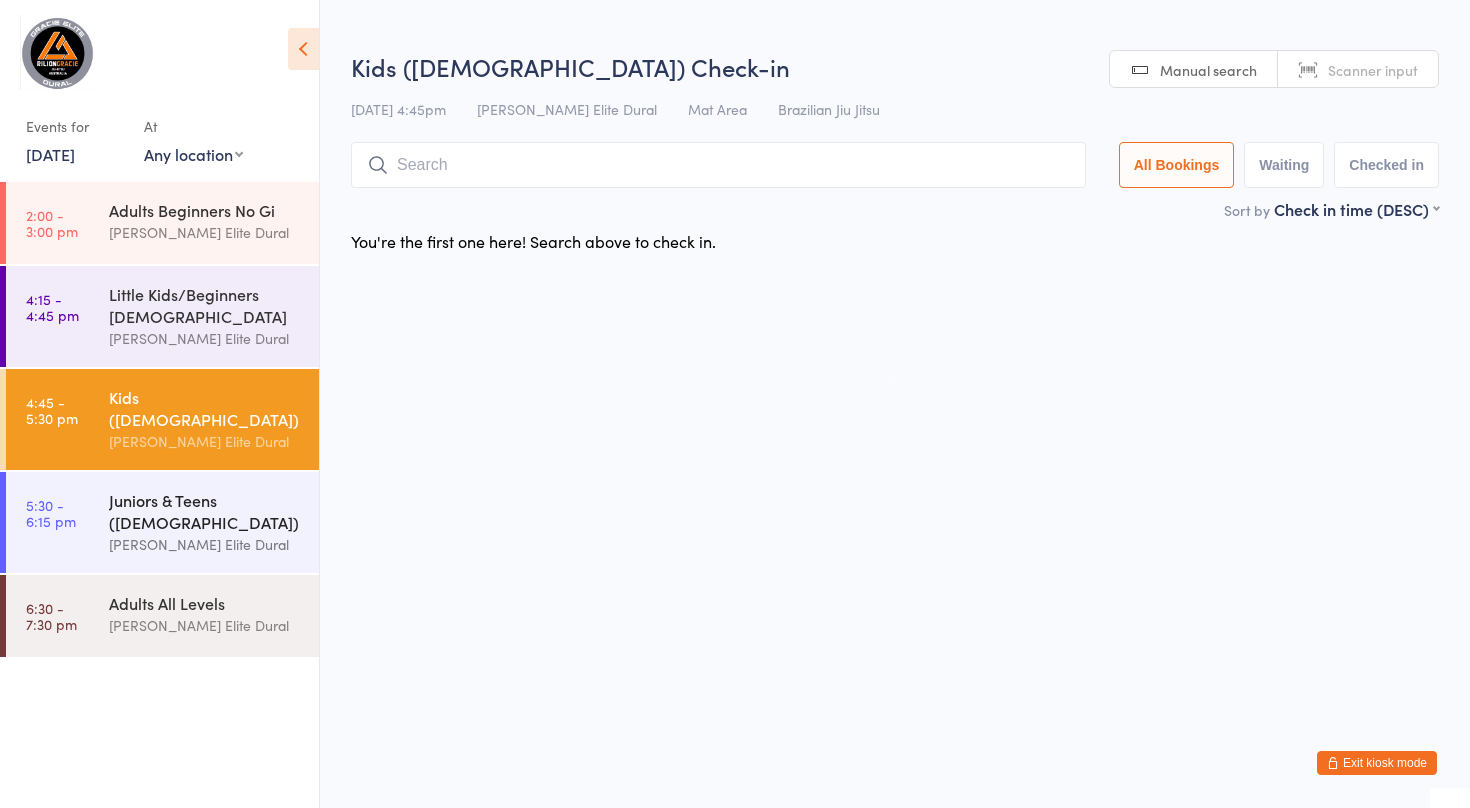 click on "Juniors & Teens ([DEMOGRAPHIC_DATA])" at bounding box center [205, 511] 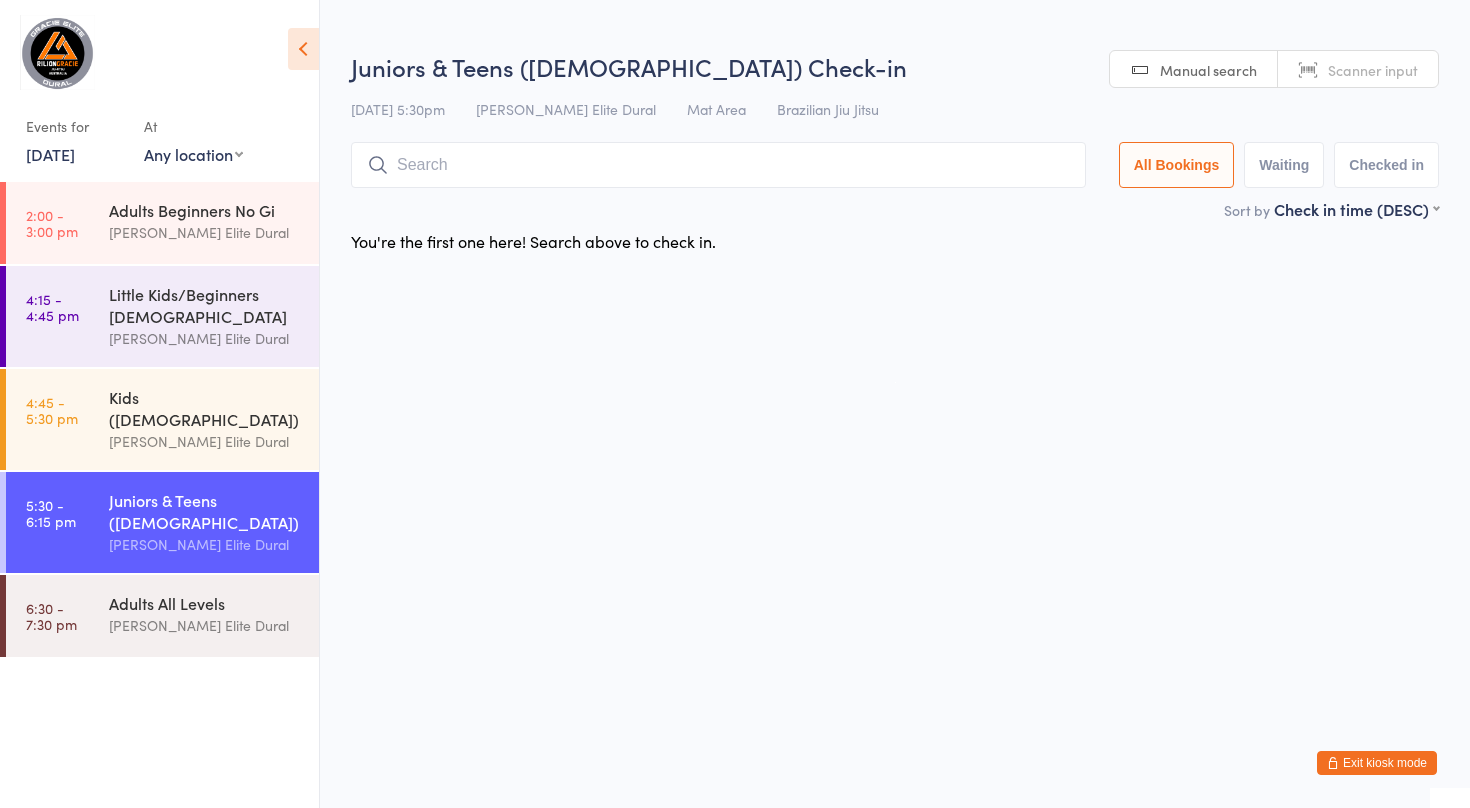click on "[DATE]" at bounding box center [50, 154] 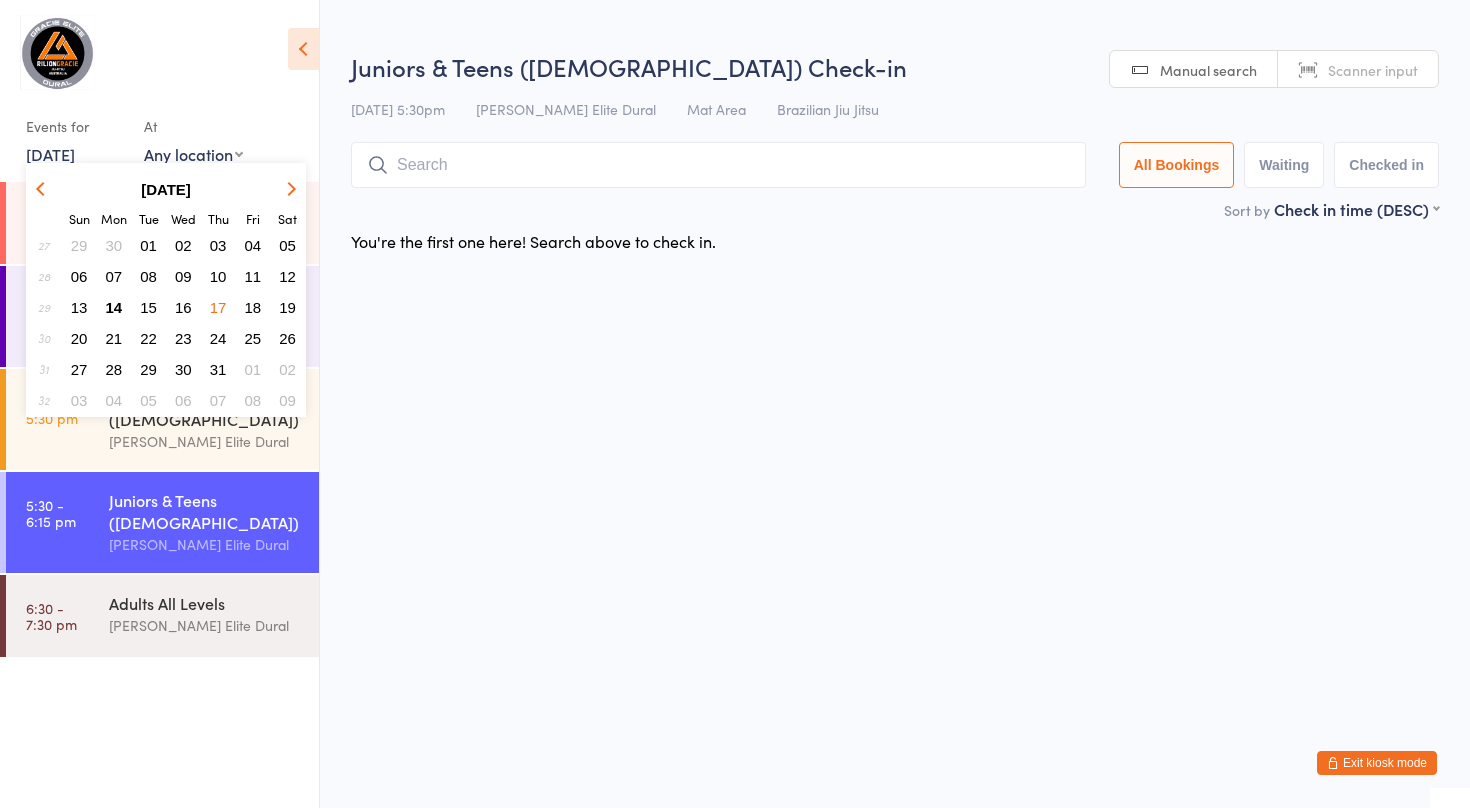 click on "18" at bounding box center [253, 307] 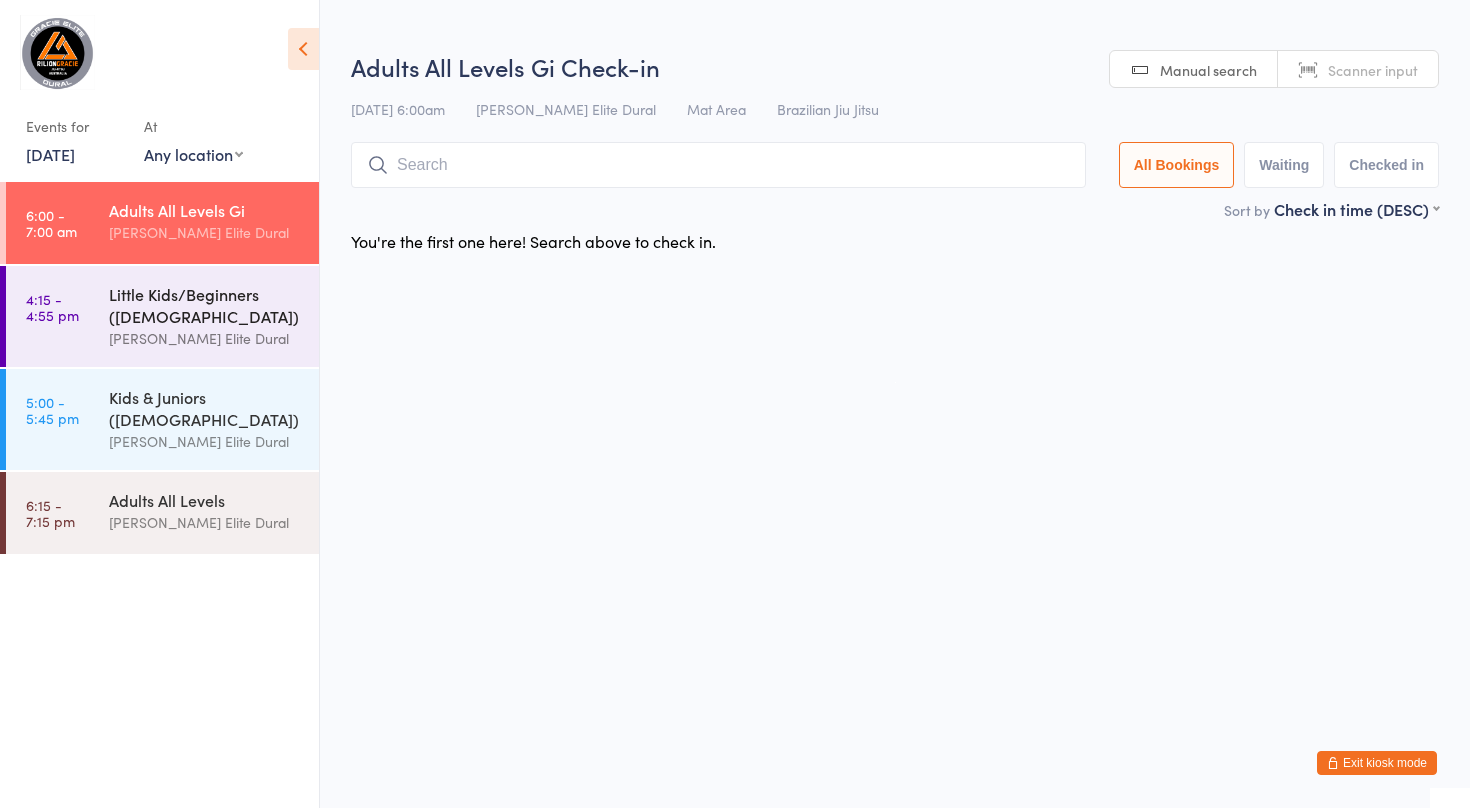 click on "Little Kids/Beginners ([DEMOGRAPHIC_DATA])" at bounding box center [205, 305] 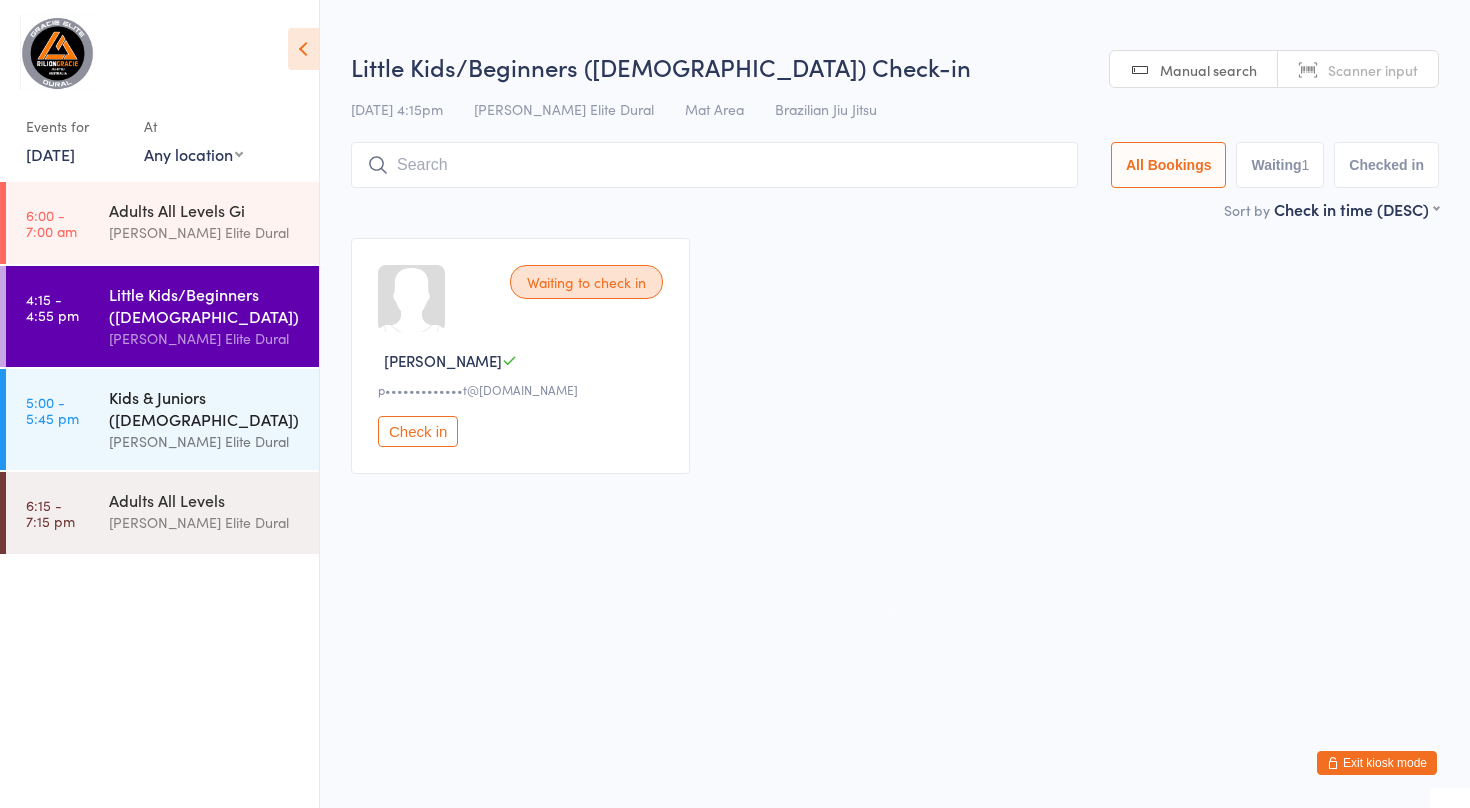 click on "Kids & Juniors ([DEMOGRAPHIC_DATA])" at bounding box center [205, 408] 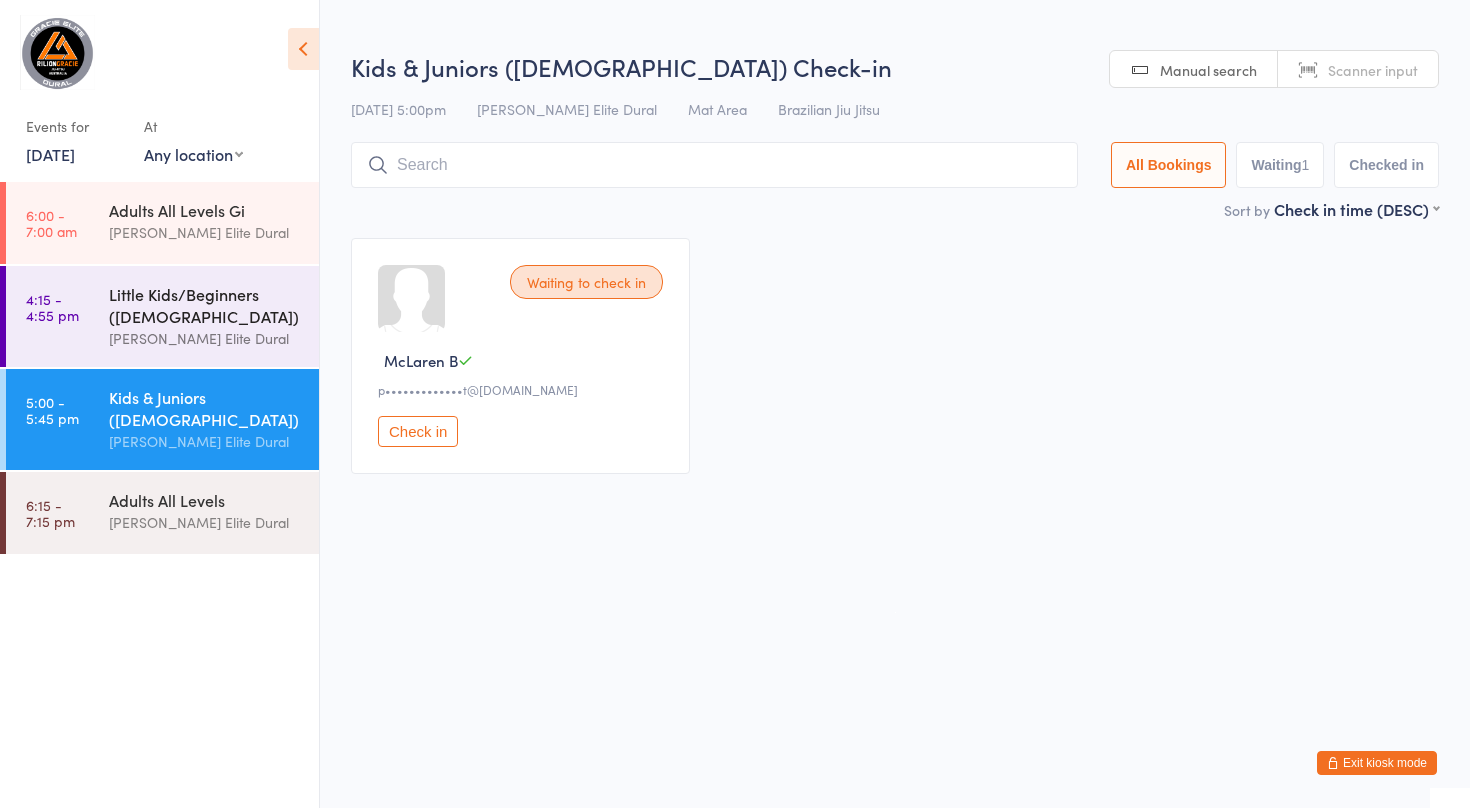 click on "Little Kids/Beginners ([DEMOGRAPHIC_DATA])" at bounding box center [205, 305] 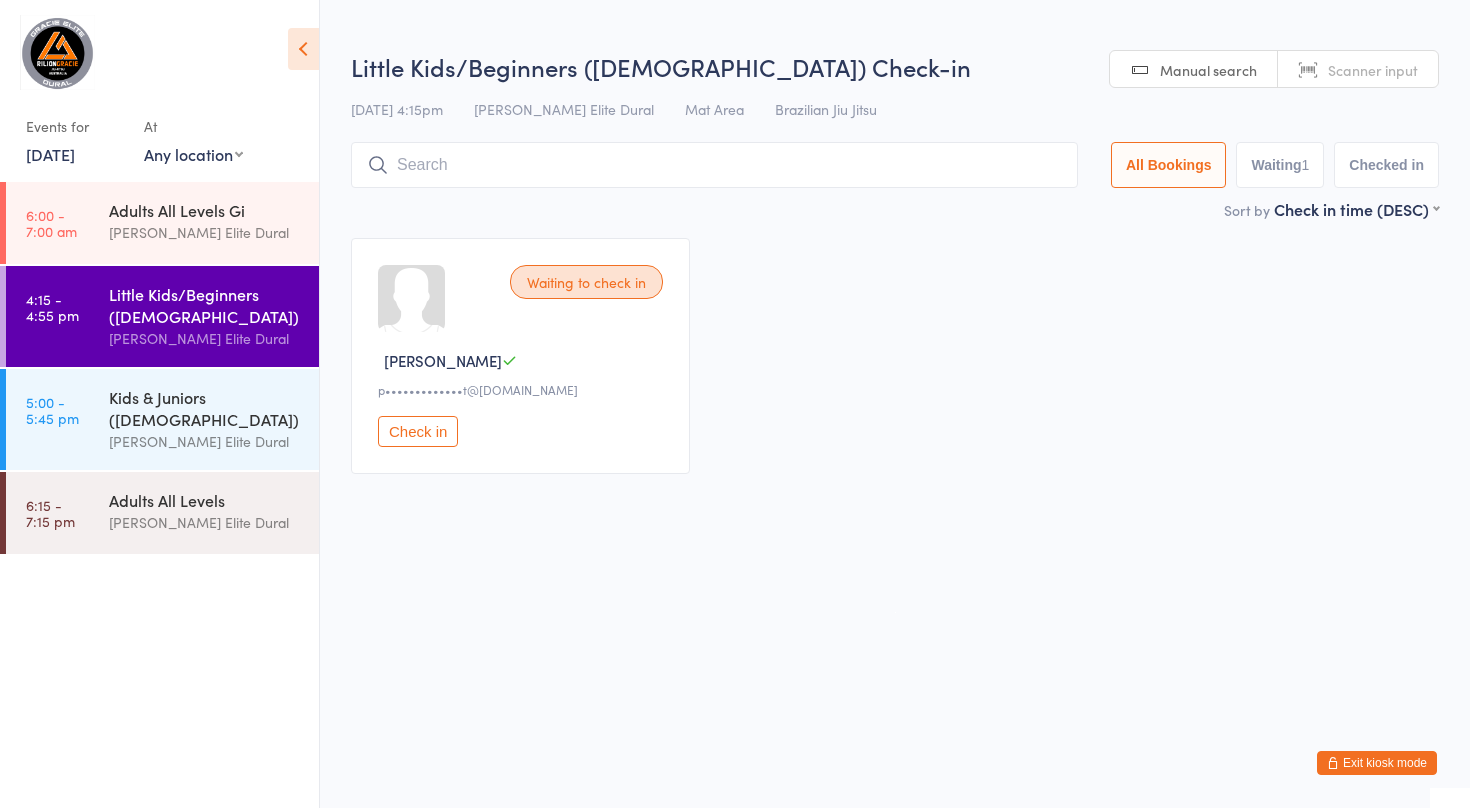 click on "[DATE]" at bounding box center (50, 154) 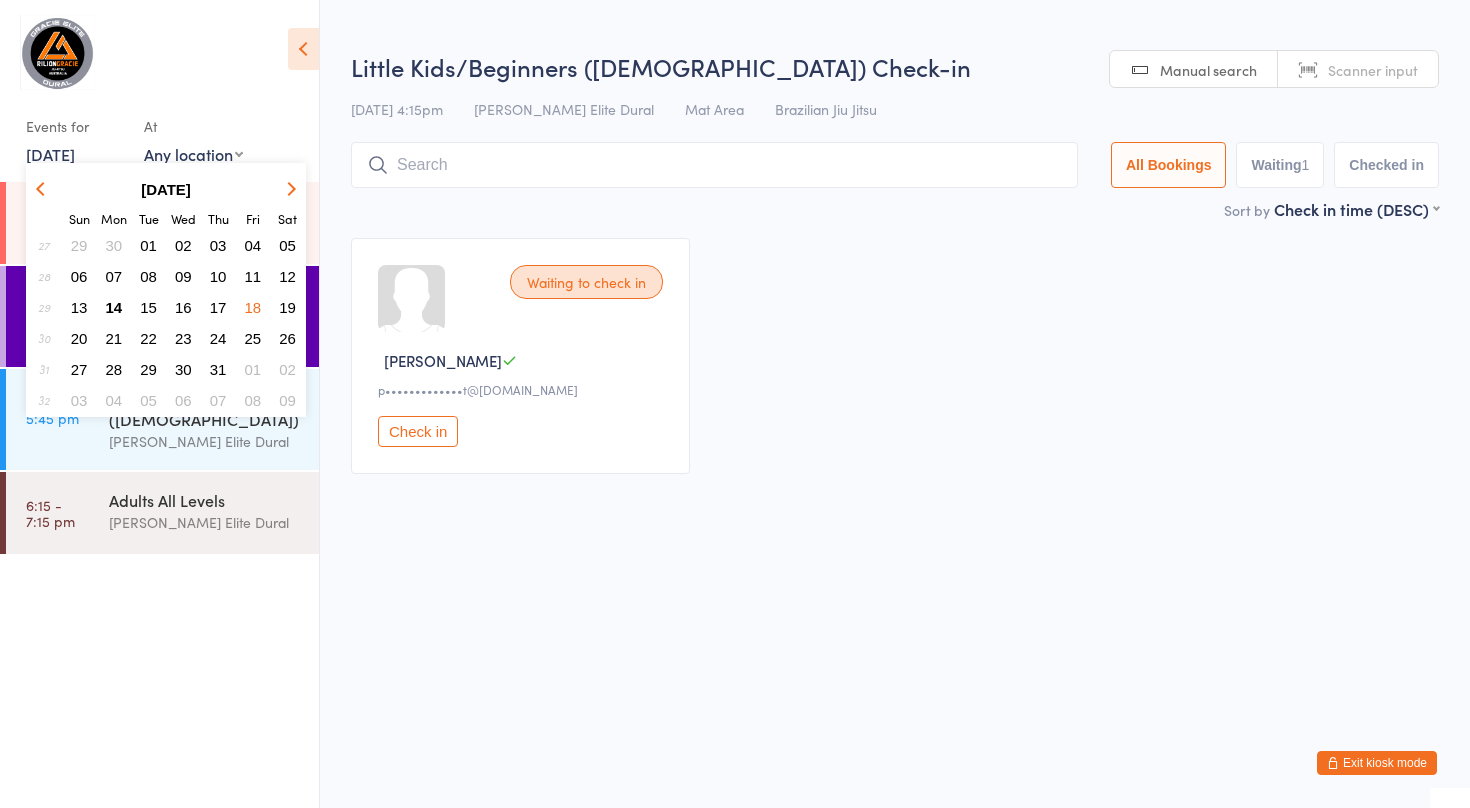 click on "19" at bounding box center [287, 307] 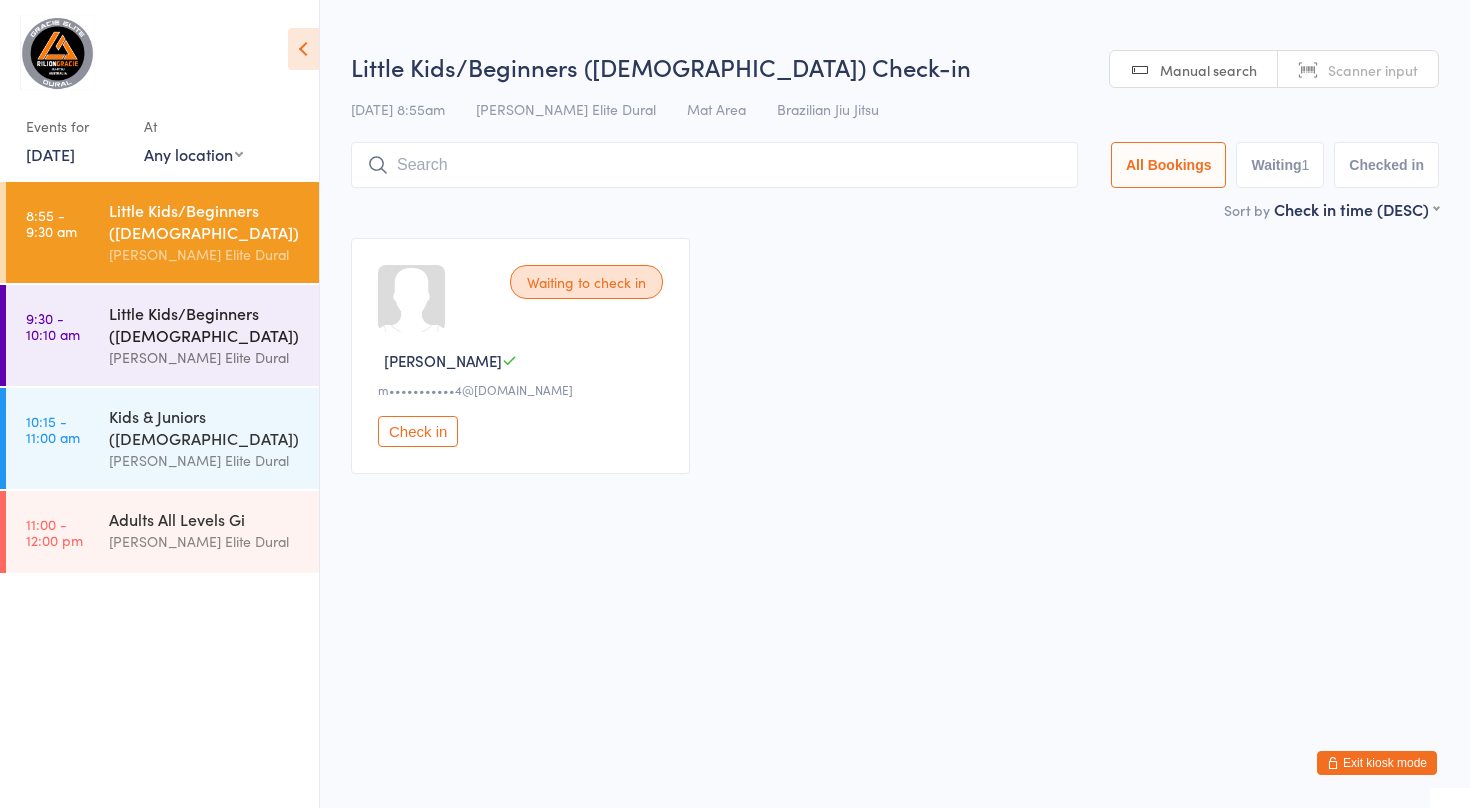 click on "Little Kids/Beginners ([DEMOGRAPHIC_DATA])" at bounding box center (205, 324) 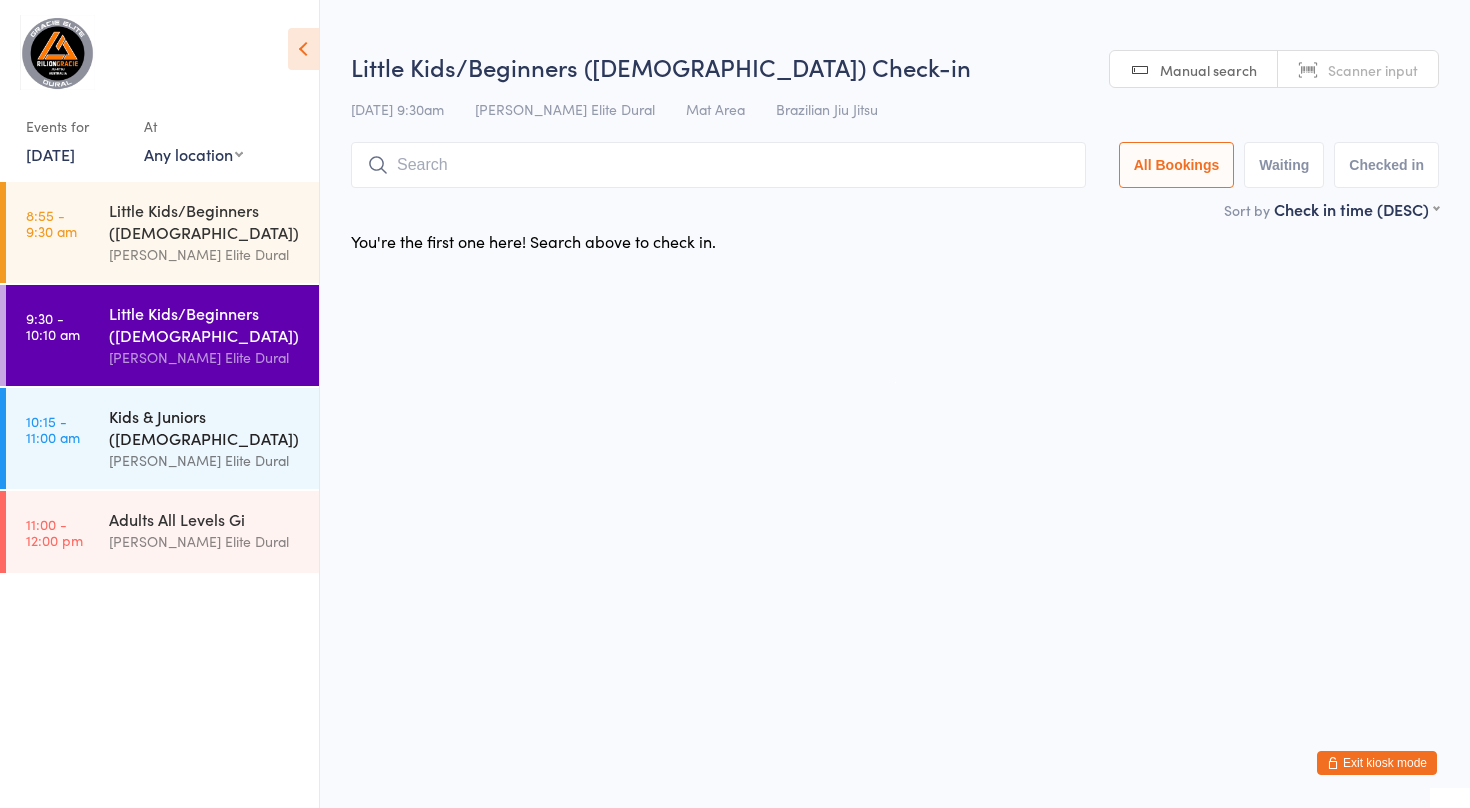 click on "Kids & Juniors ([DEMOGRAPHIC_DATA])" at bounding box center (205, 427) 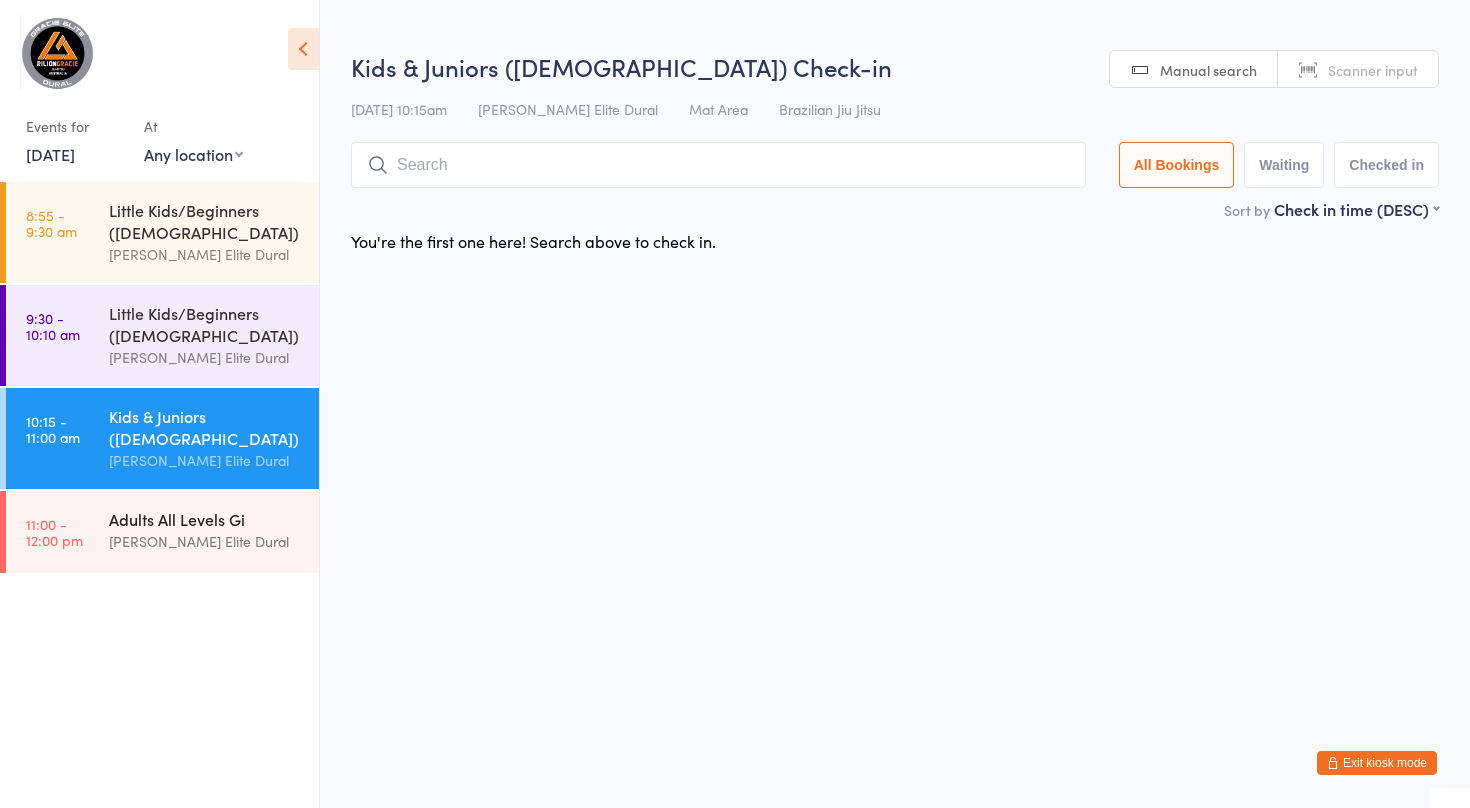 click on "Adults All Levels Gi [PERSON_NAME] Elite Dural" at bounding box center [214, 530] 